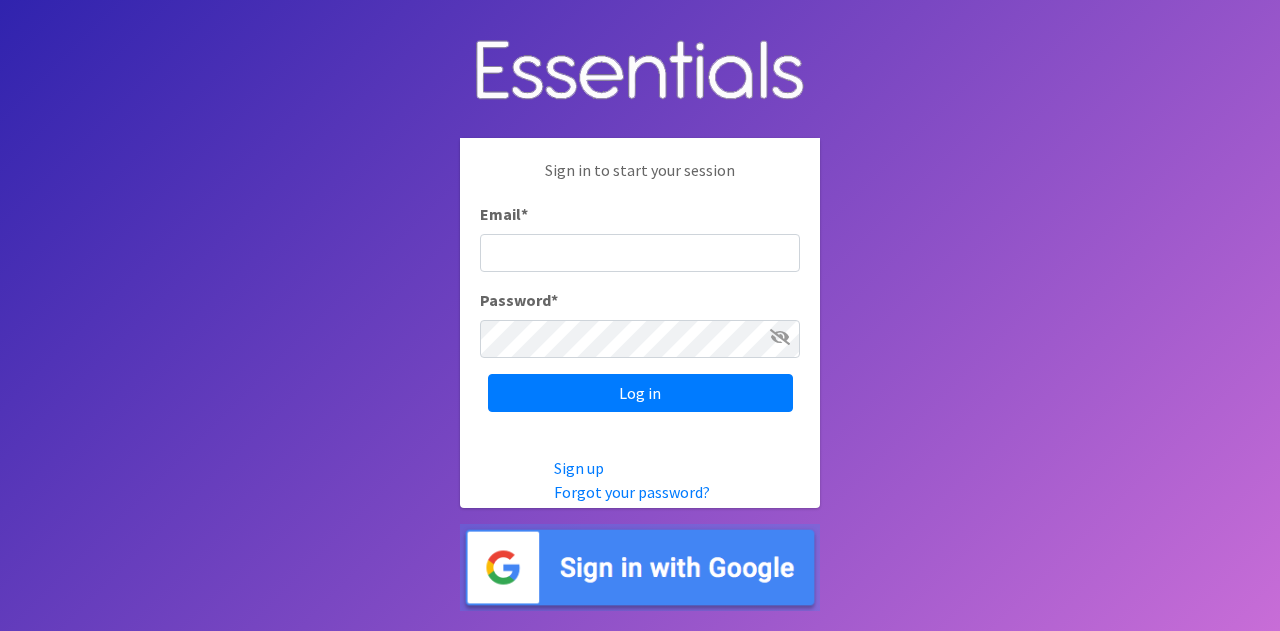 scroll, scrollTop: 0, scrollLeft: 0, axis: both 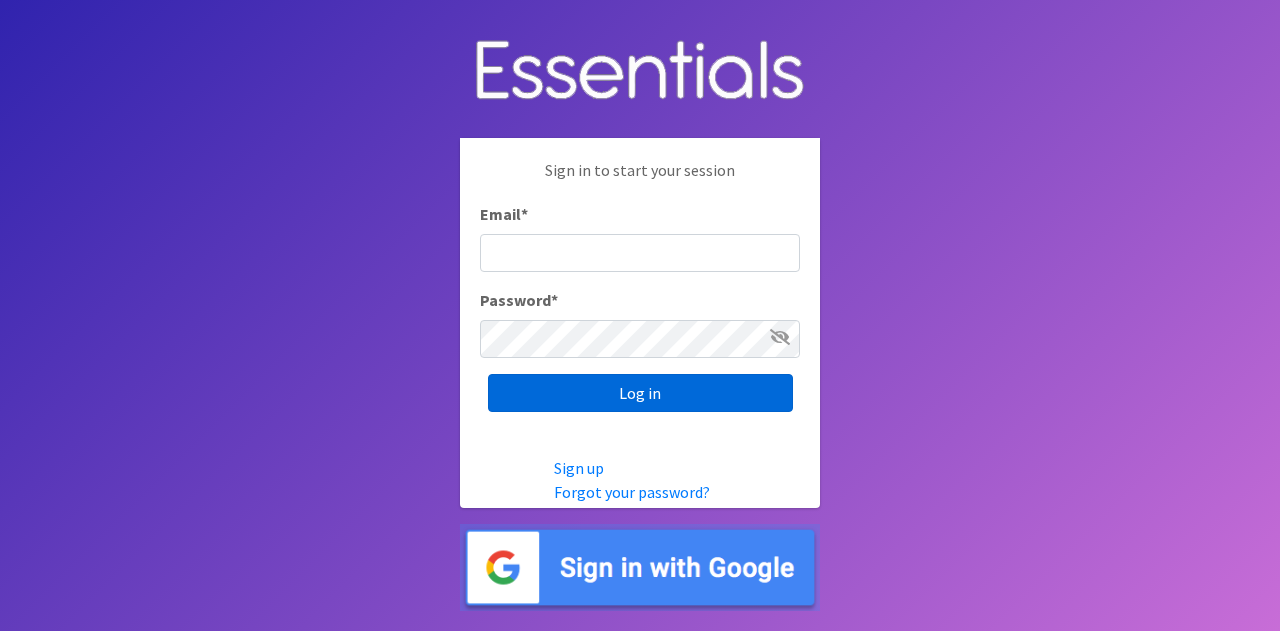 type on "[USERNAME]@[DOMAIN].org" 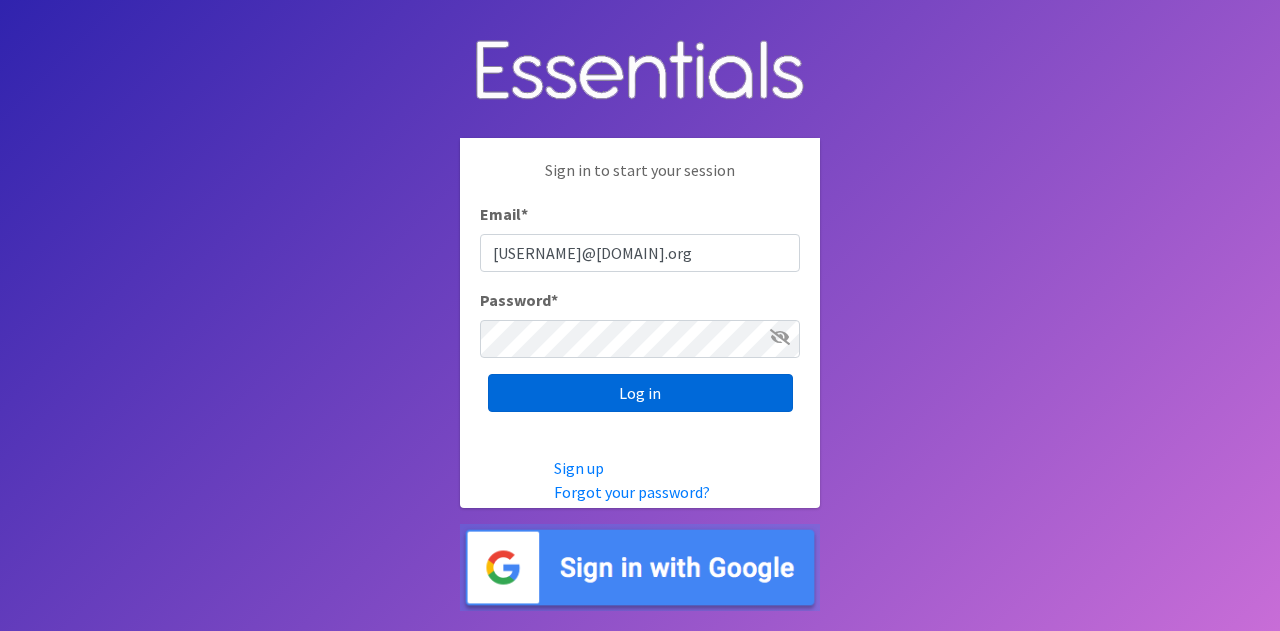 click on "Log in" at bounding box center [640, 393] 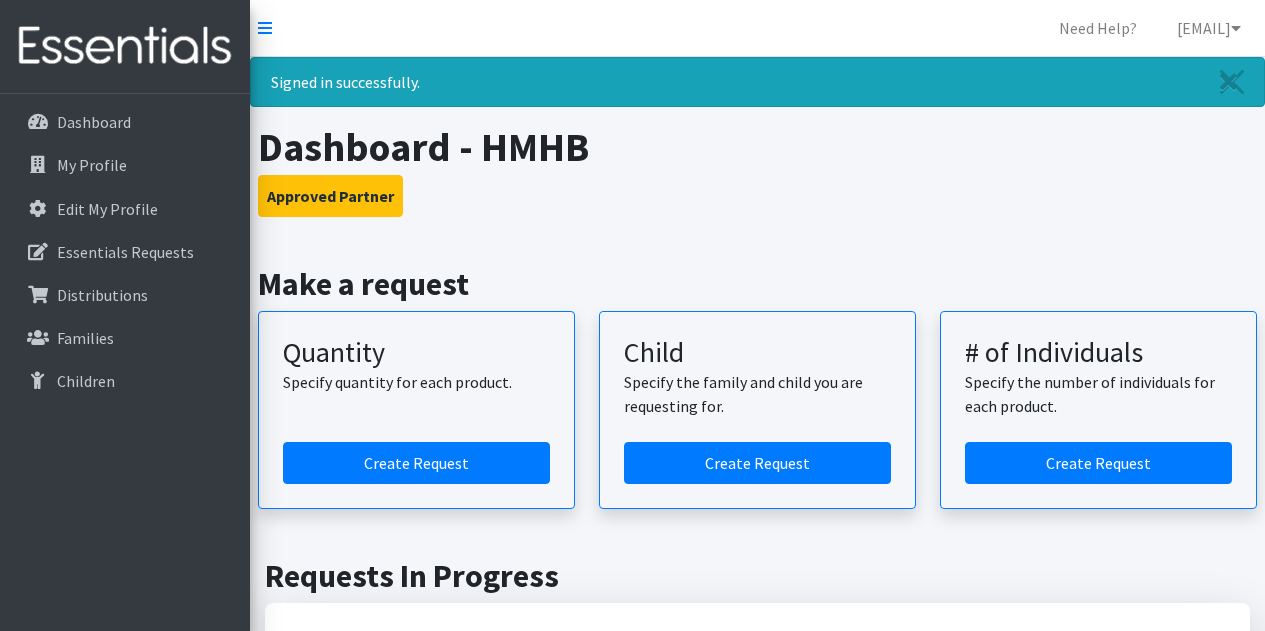 scroll, scrollTop: 0, scrollLeft: 0, axis: both 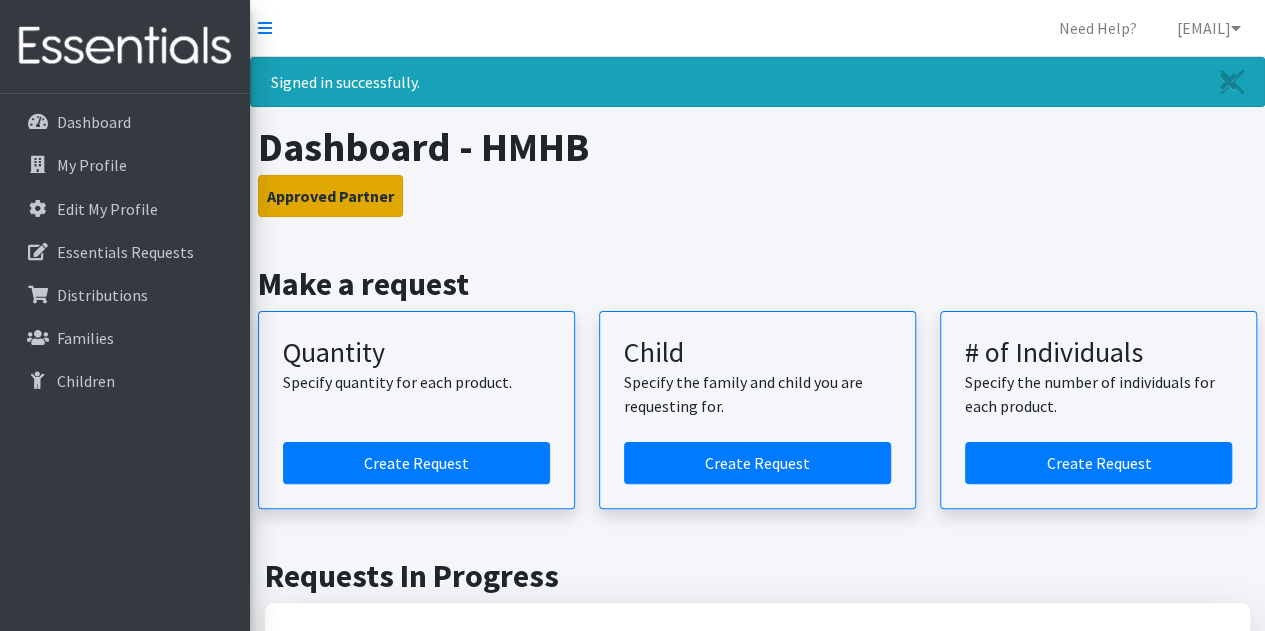 click on "Approved Partner" at bounding box center [330, 196] 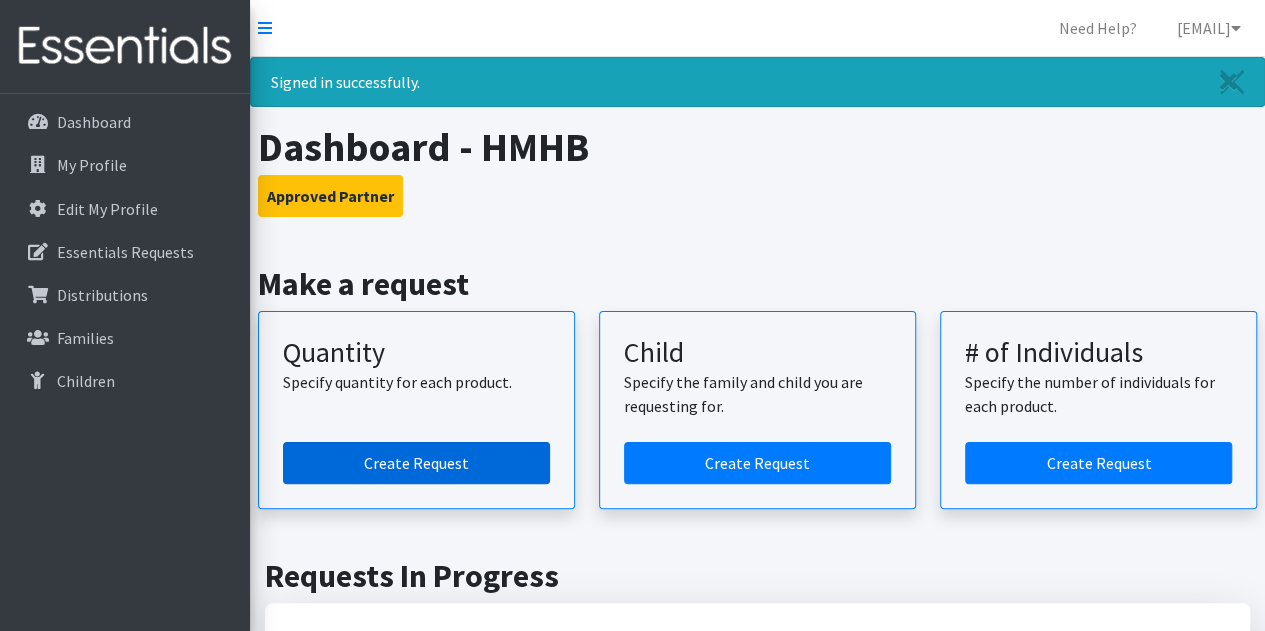 click on "Create Request" at bounding box center [416, 463] 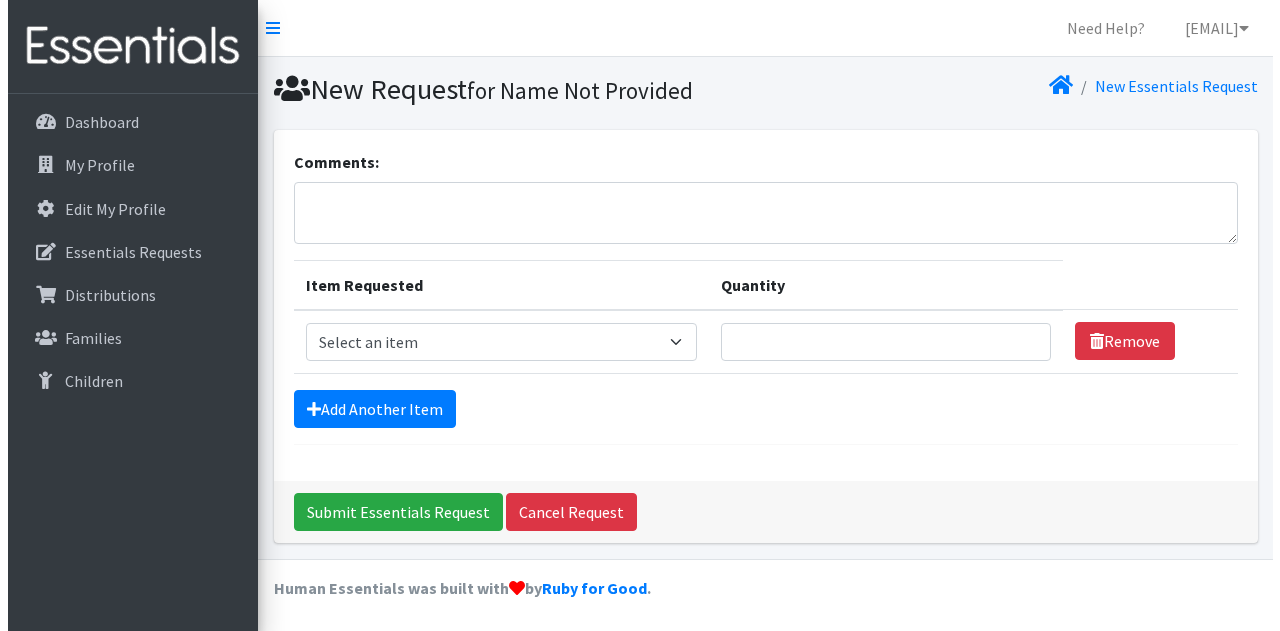 scroll, scrollTop: 0, scrollLeft: 0, axis: both 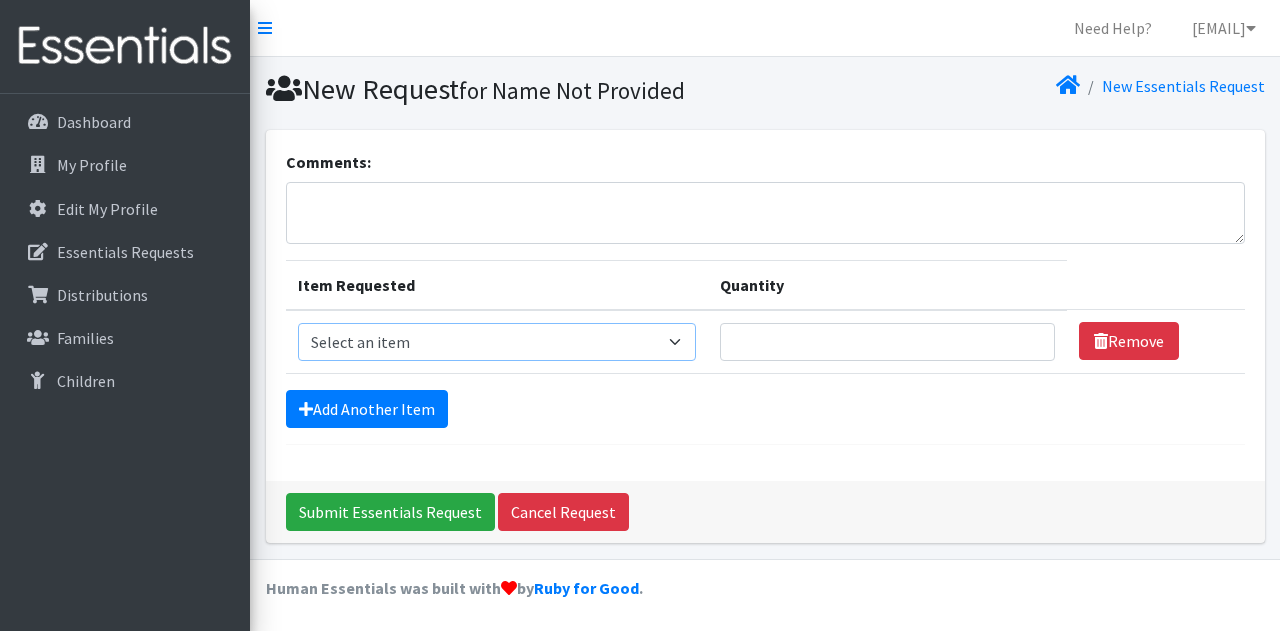 click on "Select an item
Kids (Newborn)
Kids (Preemie)** Limited
Kids (Size 1)
Kids (Size 2)
Kids (Size 3)
Kids (Size 4)
Kids (Size 5)
Kids (Size 6)
Other
Potty Kits - Boys
Potty Kits - Girls
Wipes (limited/ask before ordering)" at bounding box center [497, 342] 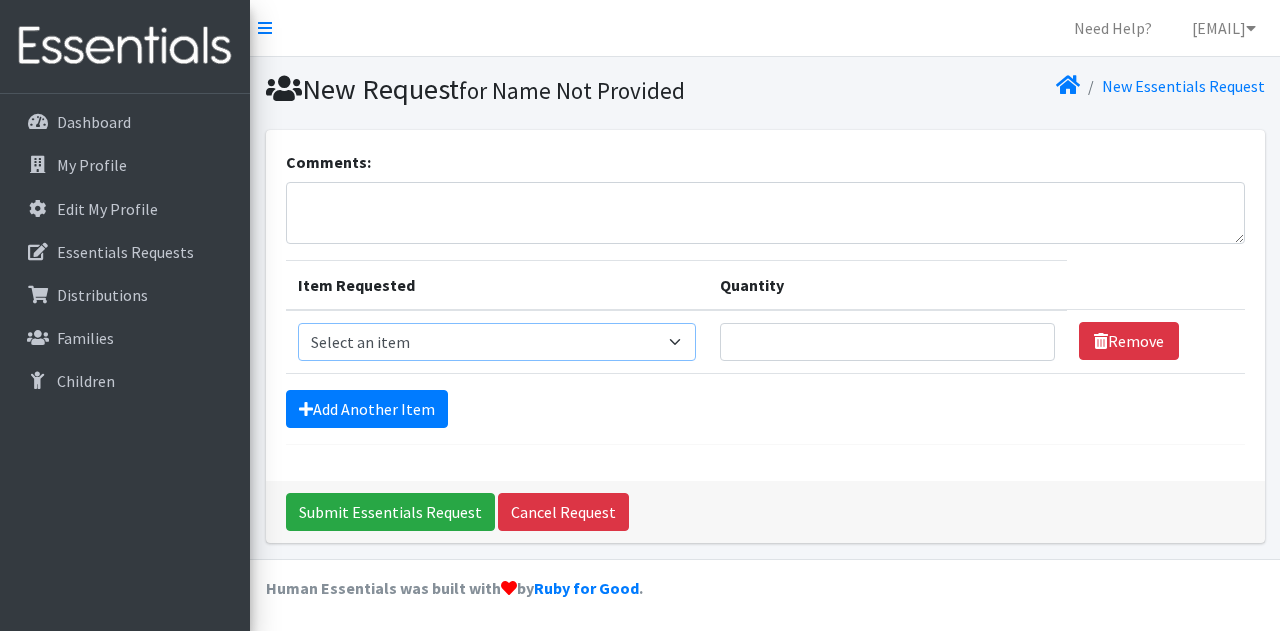 select on "1830" 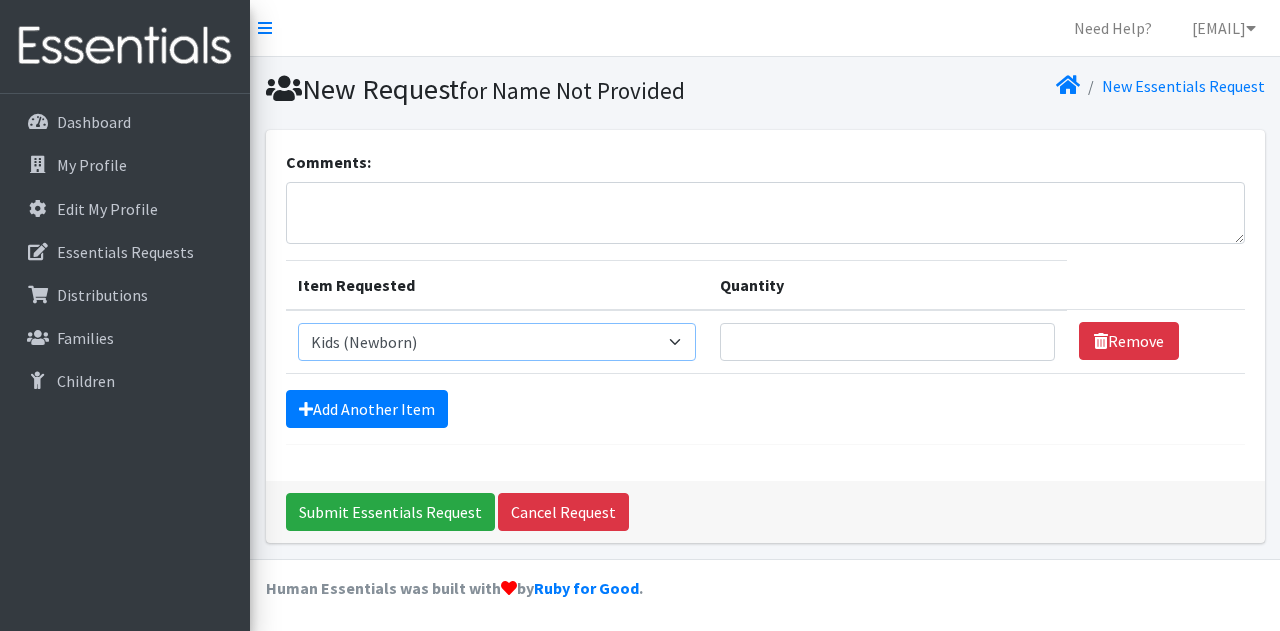 click on "Select an item
Kids (Newborn)
Kids (Preemie)** Limited
Kids (Size 1)
Kids (Size 2)
Kids (Size 3)
Kids (Size 4)
Kids (Size 5)
Kids (Size 6)
Other
Potty Kits - Boys
Potty Kits - Girls
Wipes (limited/ask before ordering)" at bounding box center (497, 342) 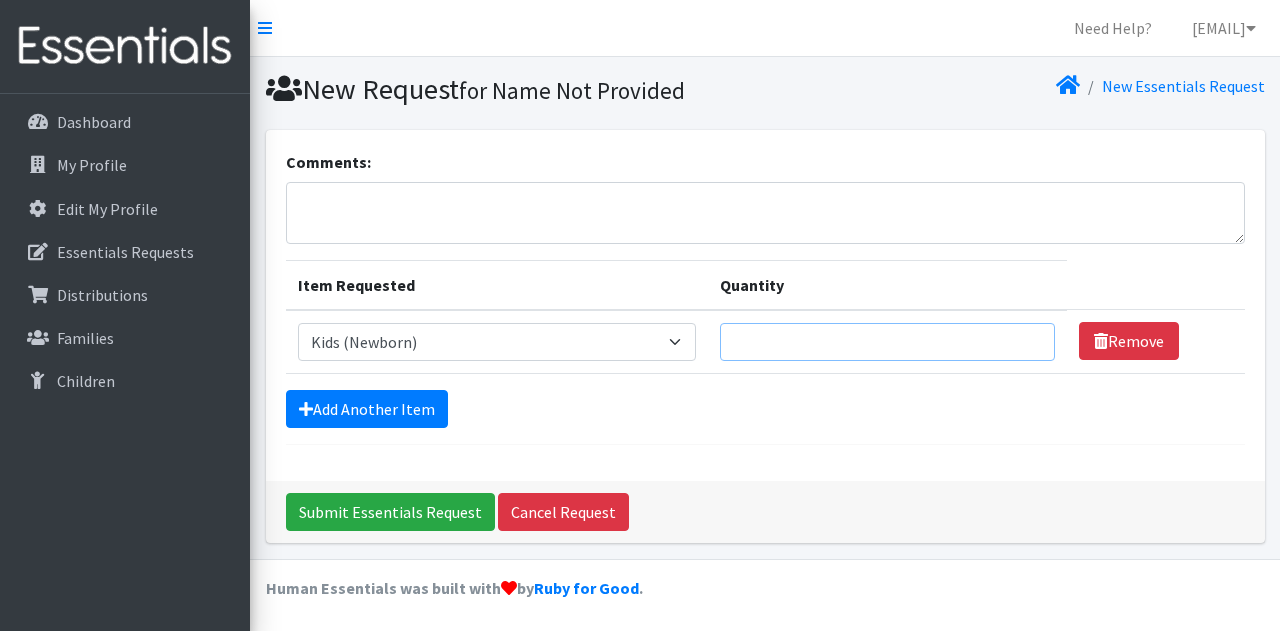 click on "Quantity" at bounding box center (887, 342) 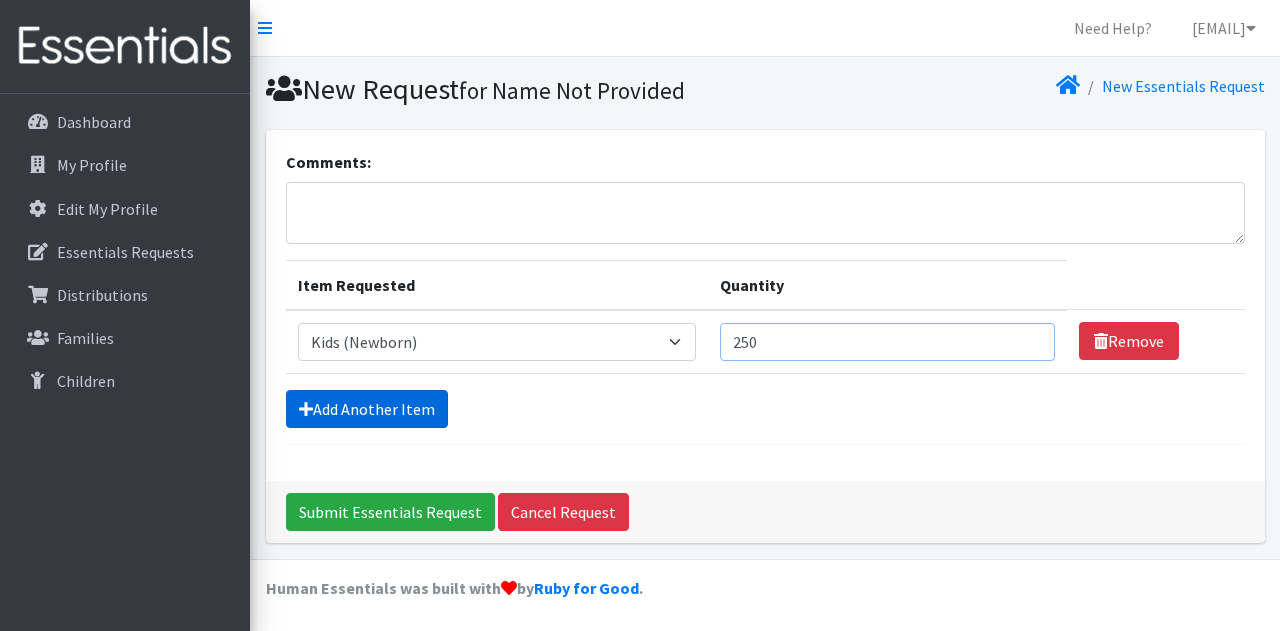 type on "250" 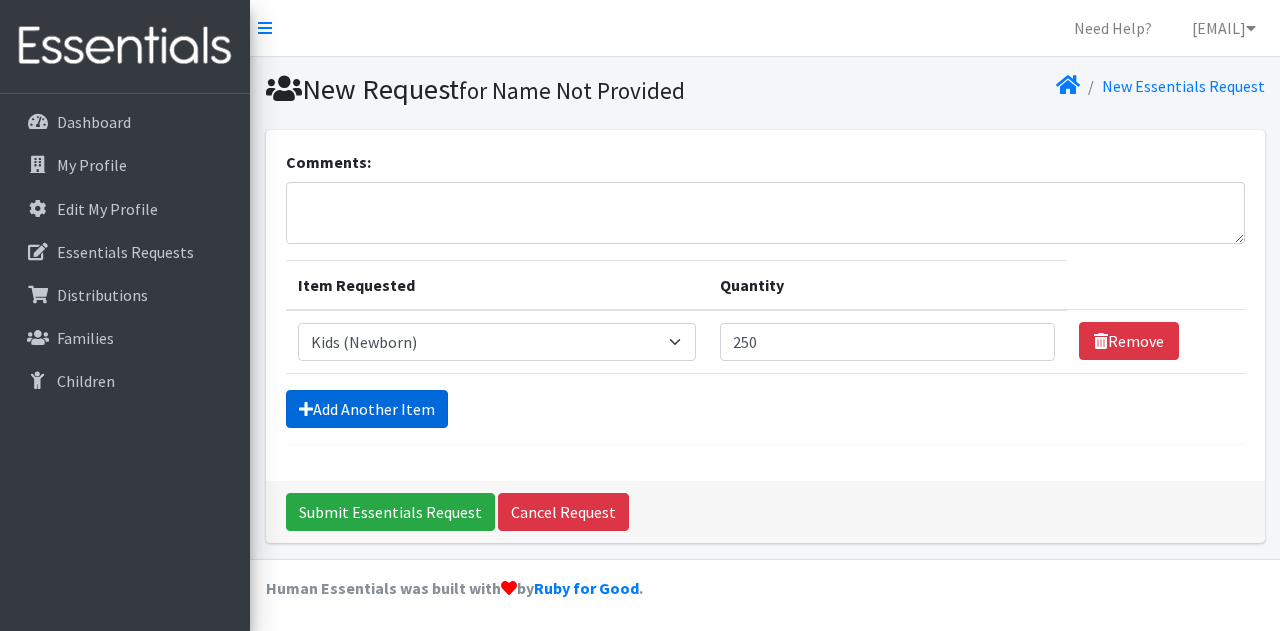 click on "Add Another Item" at bounding box center [367, 409] 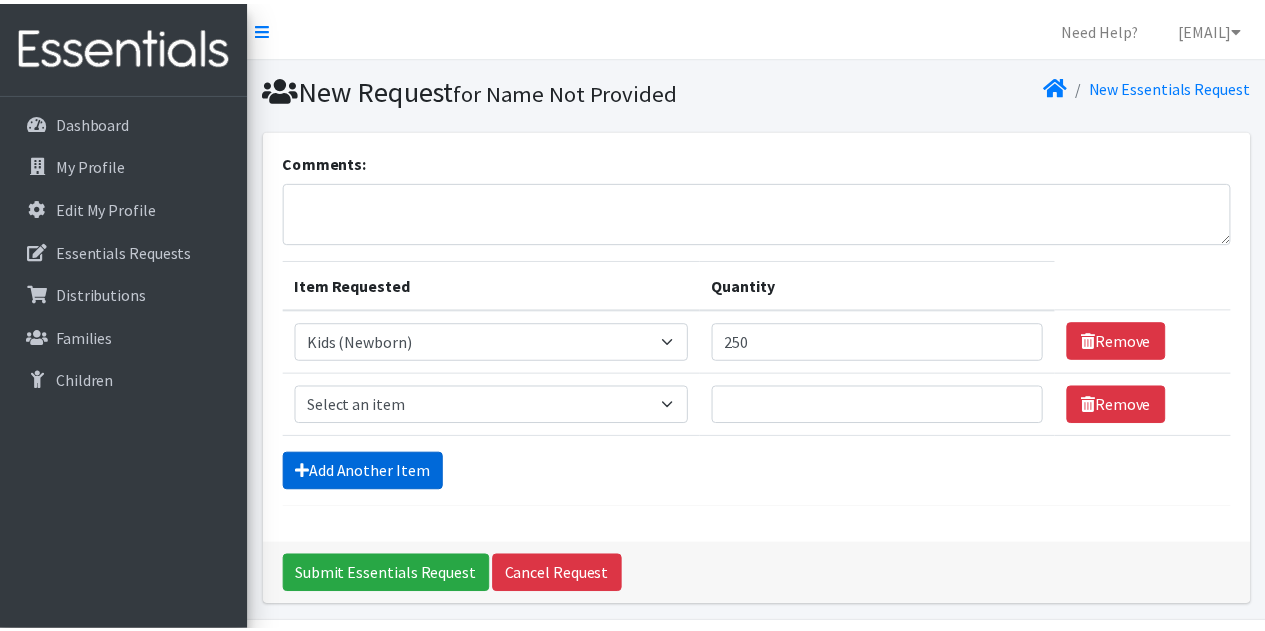 scroll, scrollTop: 62, scrollLeft: 0, axis: vertical 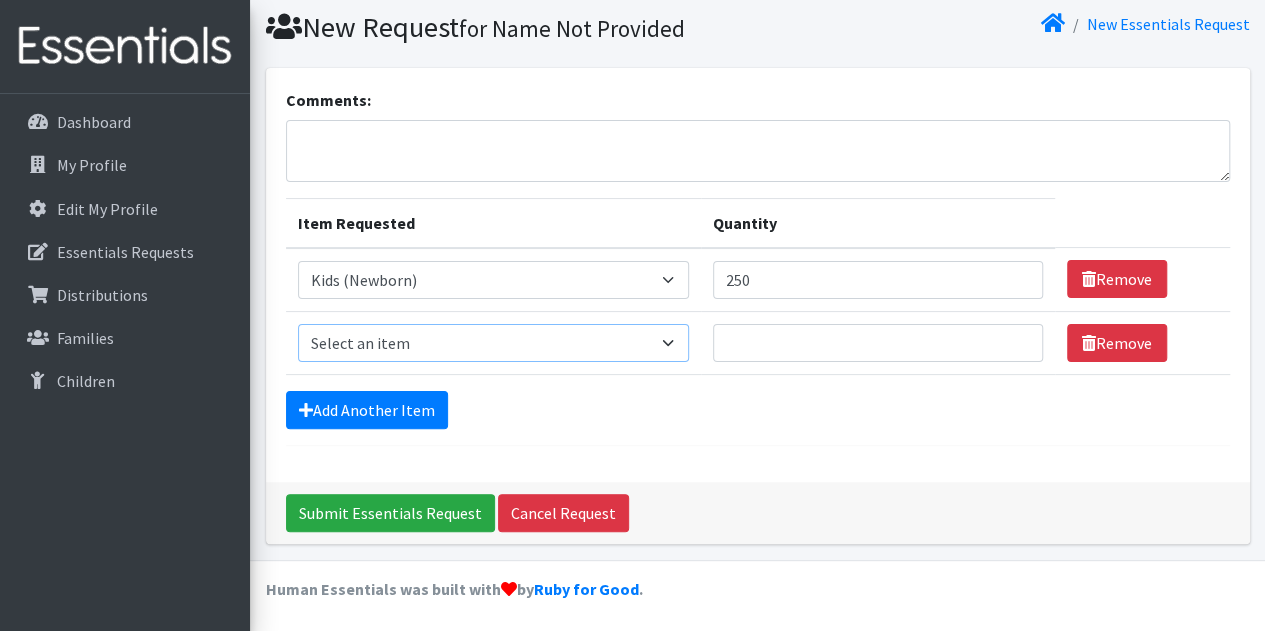 click on "Select an item
Kids (Newborn)
Kids (Preemie)** Limited
Kids (Size 1)
Kids (Size 2)
Kids (Size 3)
Kids (Size 4)
Kids (Size 5)
Kids (Size 6)
Other
Potty Kits - Boys
Potty Kits - Girls
Wipes (limited/ask before ordering)" at bounding box center [494, 343] 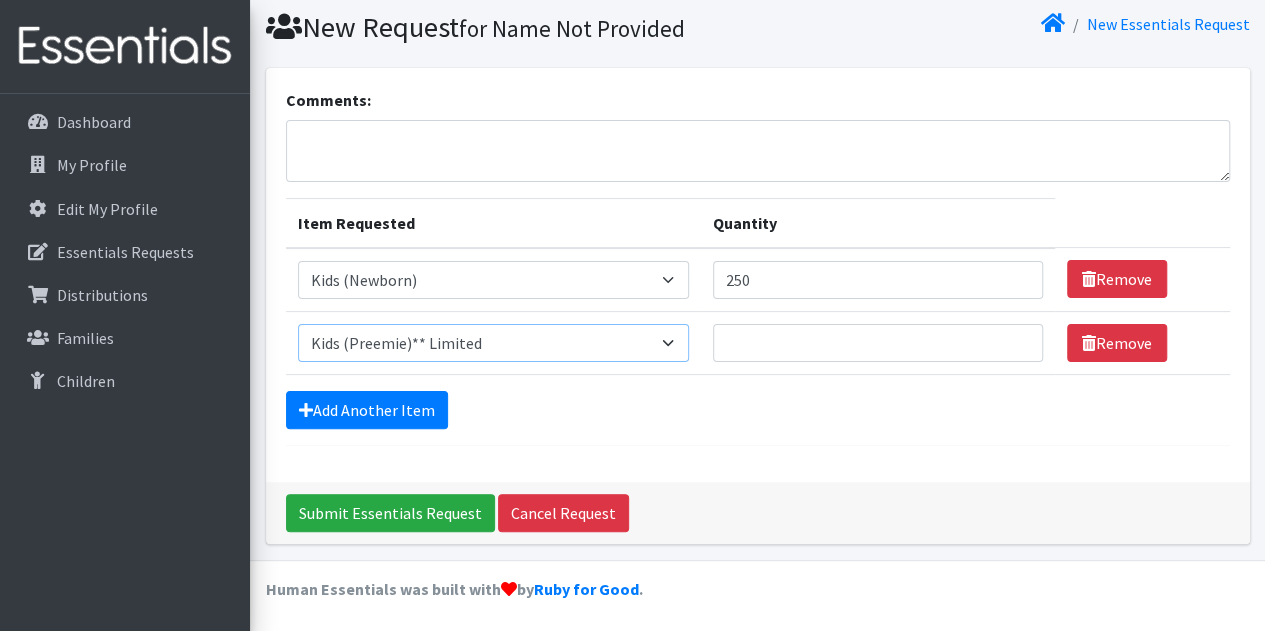 click on "Select an item
Kids (Newborn)
Kids (Preemie)** Limited
Kids (Size 1)
Kids (Size 2)
Kids (Size 3)
Kids (Size 4)
Kids (Size 5)
Kids (Size 6)
Other
Potty Kits - Boys
Potty Kits - Girls
Wipes (limited/ask before ordering)" at bounding box center [494, 343] 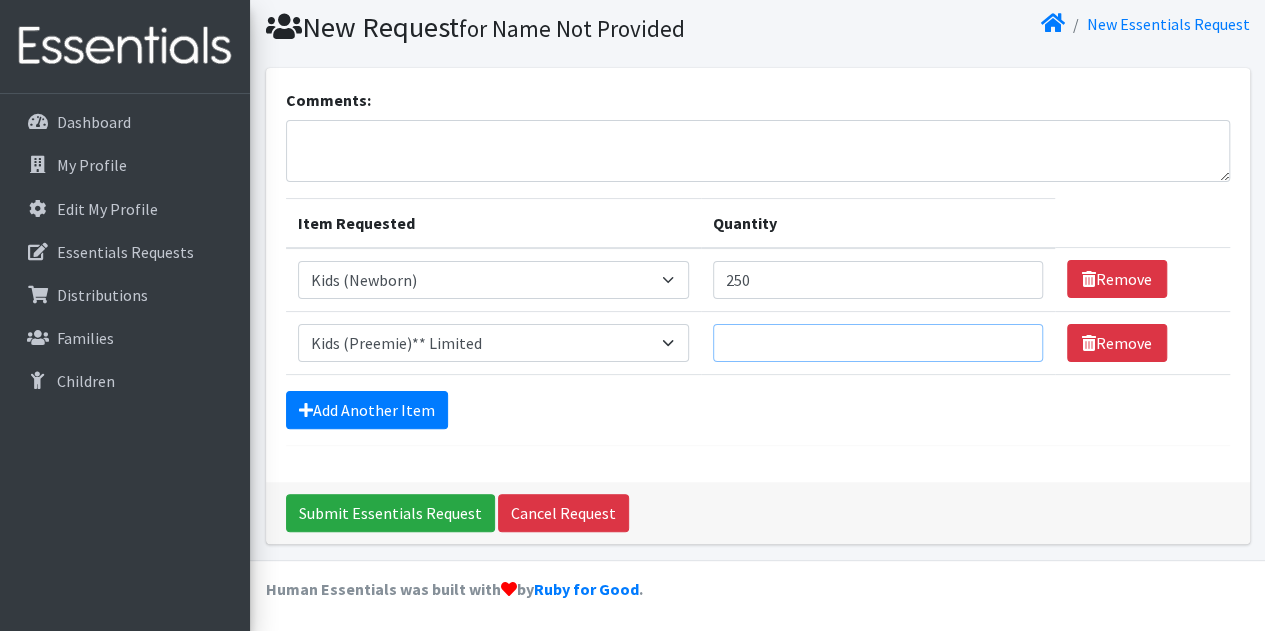 click on "Quantity" at bounding box center [878, 343] 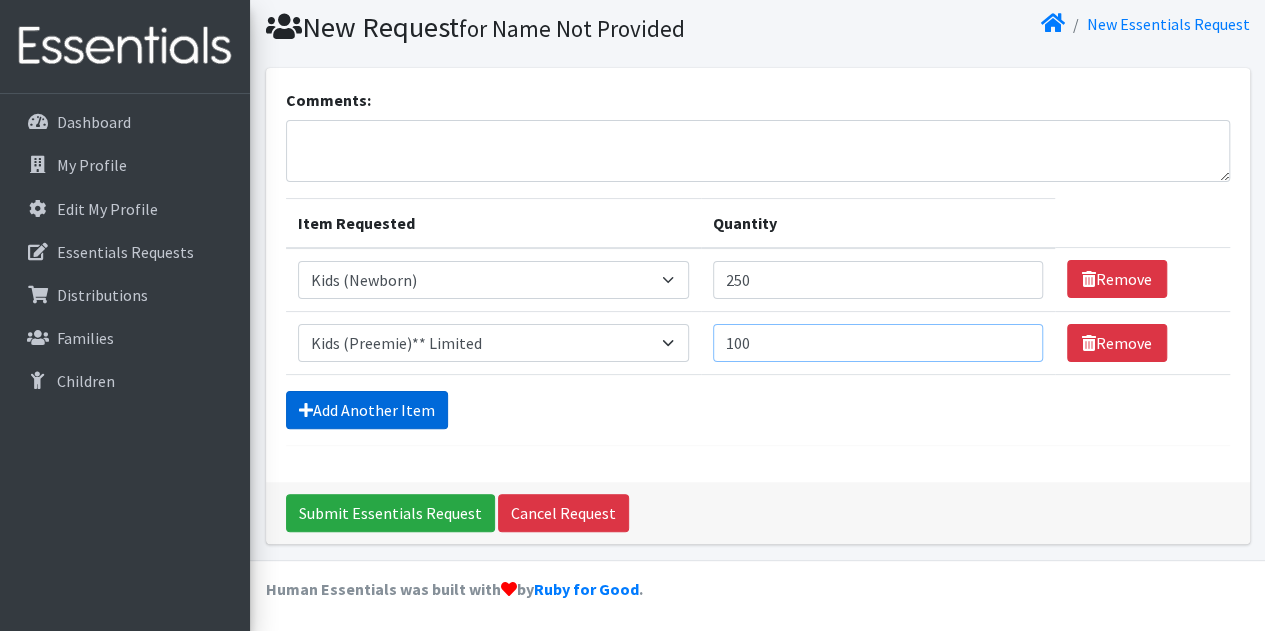 type on "100" 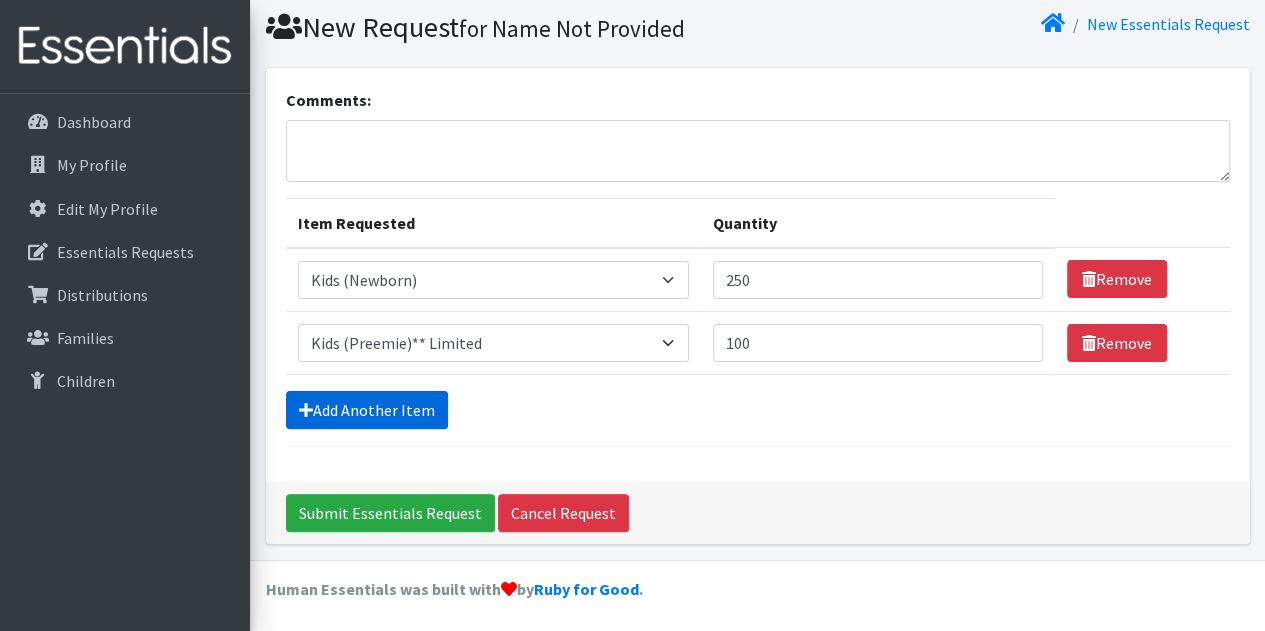 click on "Add Another Item" at bounding box center (367, 410) 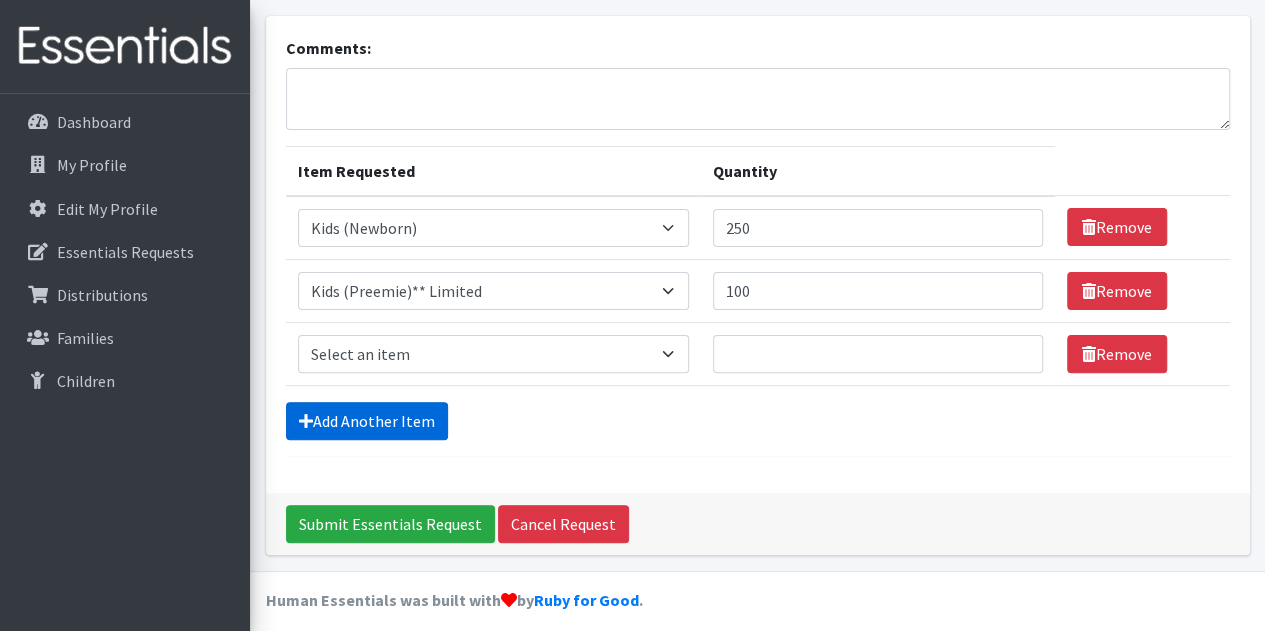 scroll, scrollTop: 124, scrollLeft: 0, axis: vertical 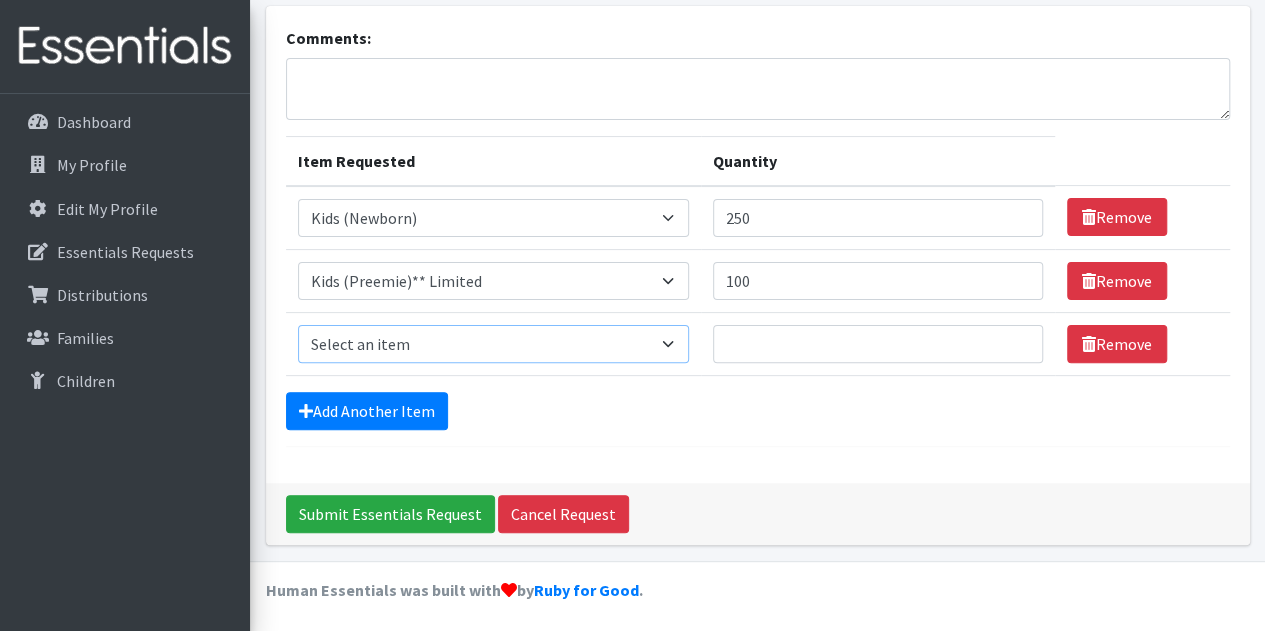 click on "Select an item
Kids (Newborn)
Kids (Preemie)** Limited
Kids (Size 1)
Kids (Size 2)
Kids (Size 3)
Kids (Size 4)
Kids (Size 5)
Kids (Size 6)
Other
Potty Kits - Boys
Potty Kits - Girls
Wipes (limited/ask before ordering)" at bounding box center (494, 344) 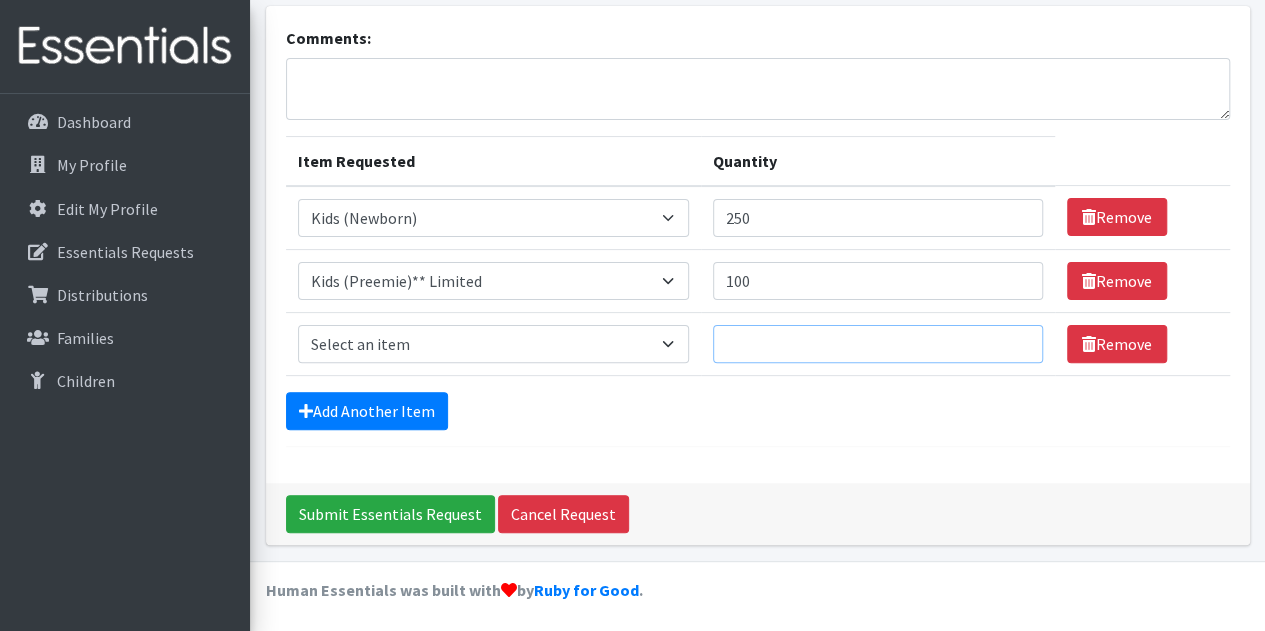 click on "Quantity" at bounding box center (878, 344) 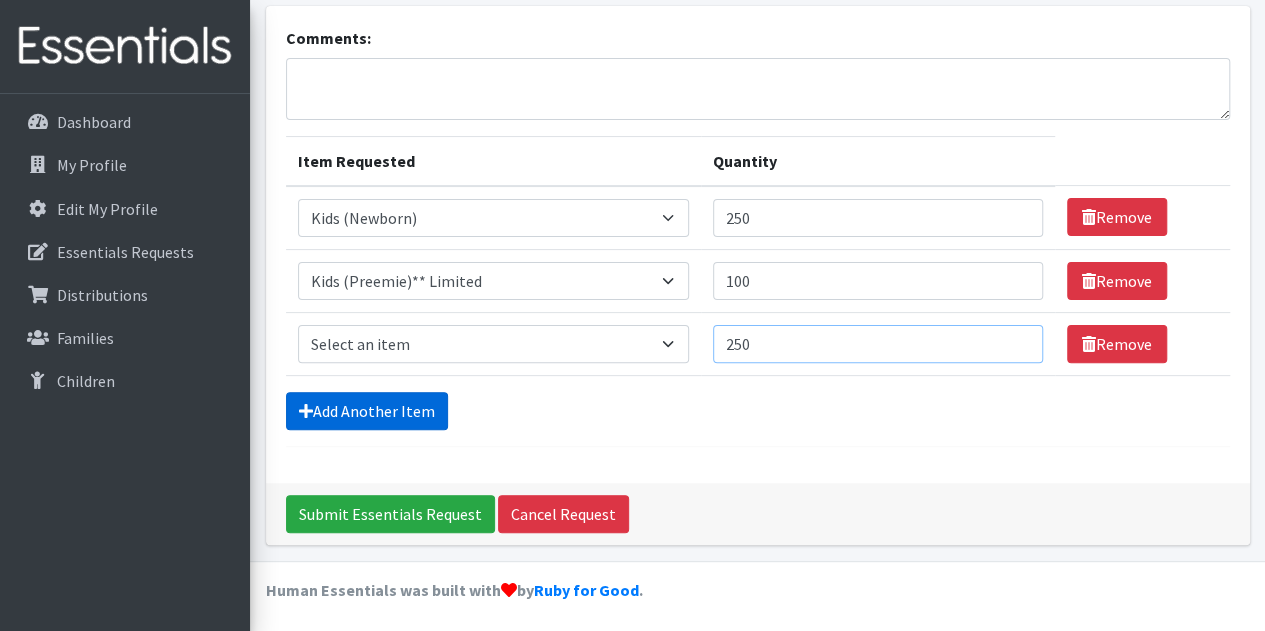 type on "250" 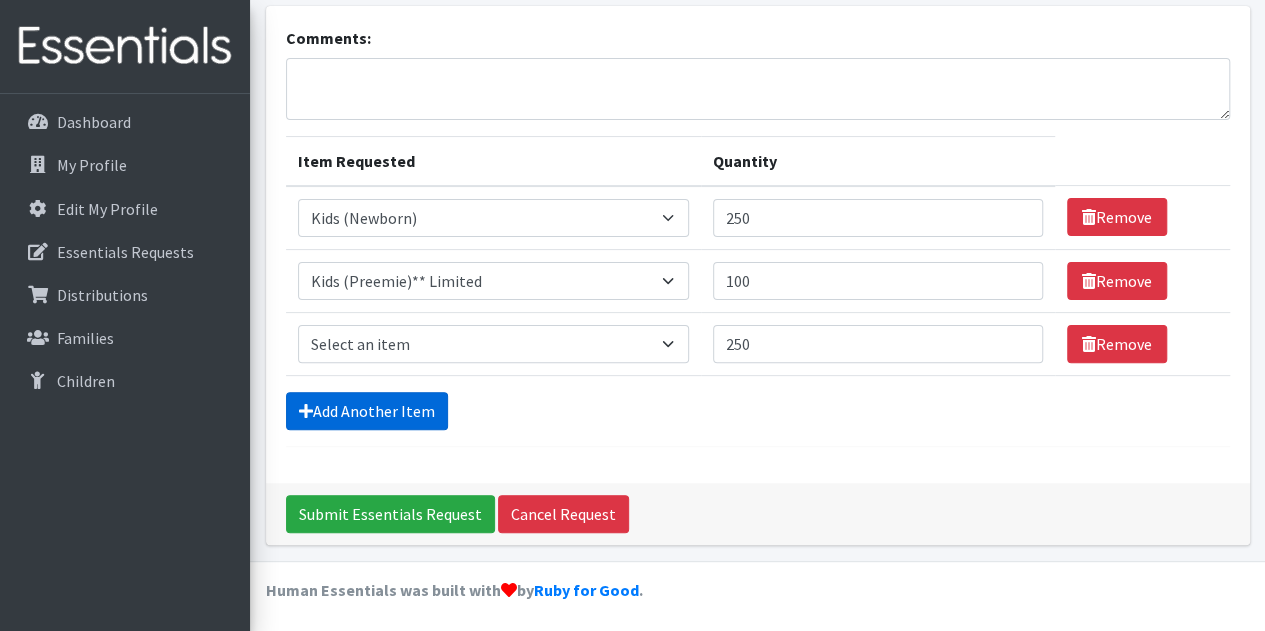 click on "Add Another Item" at bounding box center [367, 411] 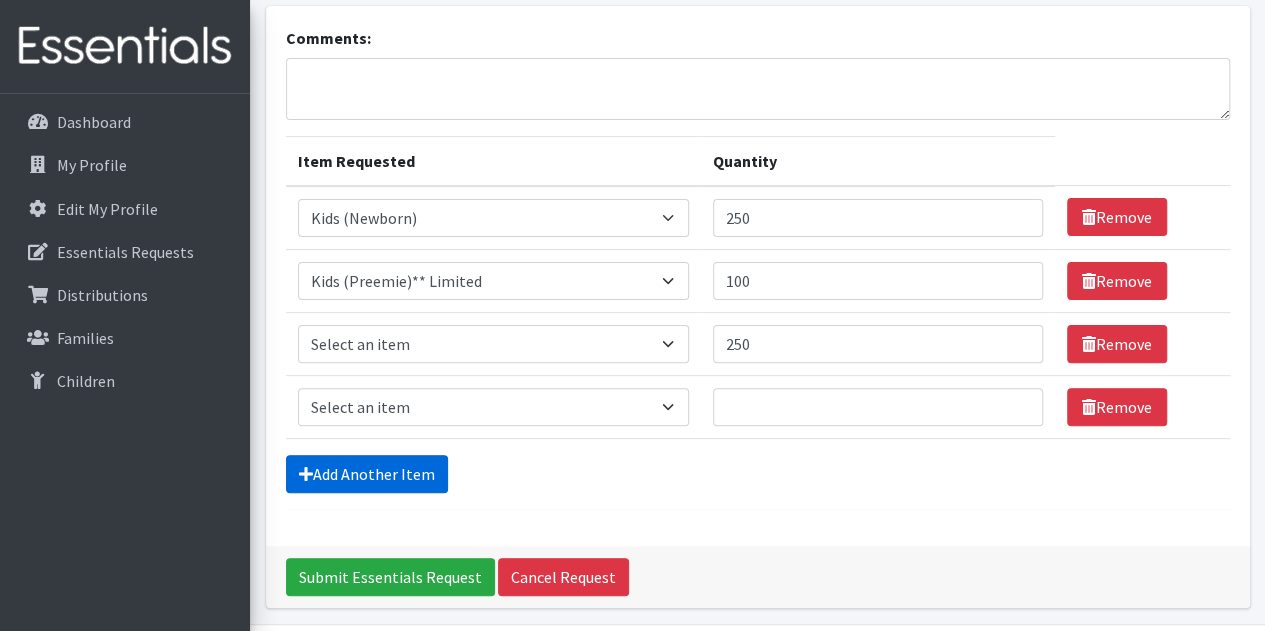 scroll, scrollTop: 187, scrollLeft: 0, axis: vertical 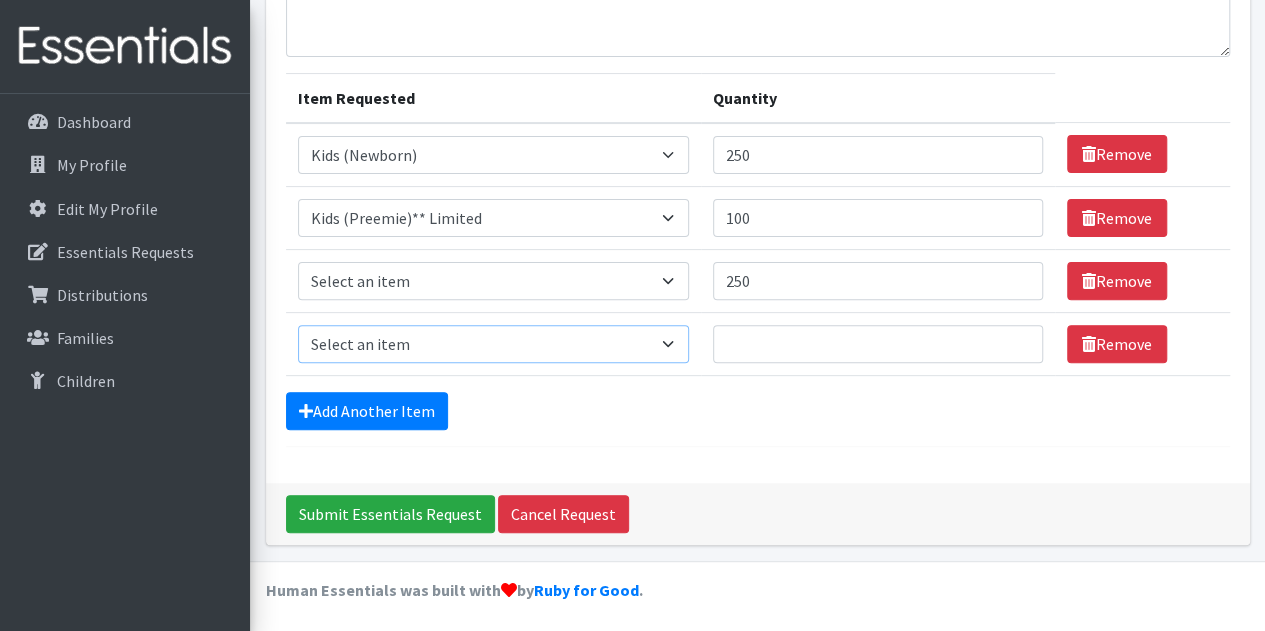 click on "Select an item
Kids (Newborn)
Kids (Preemie)** Limited
Kids (Size 1)
Kids (Size 2)
Kids (Size 3)
Kids (Size 4)
Kids (Size 5)
Kids (Size 6)
Other
Potty Kits - Boys
Potty Kits - Girls
Wipes (limited/ask before ordering)" at bounding box center (494, 344) 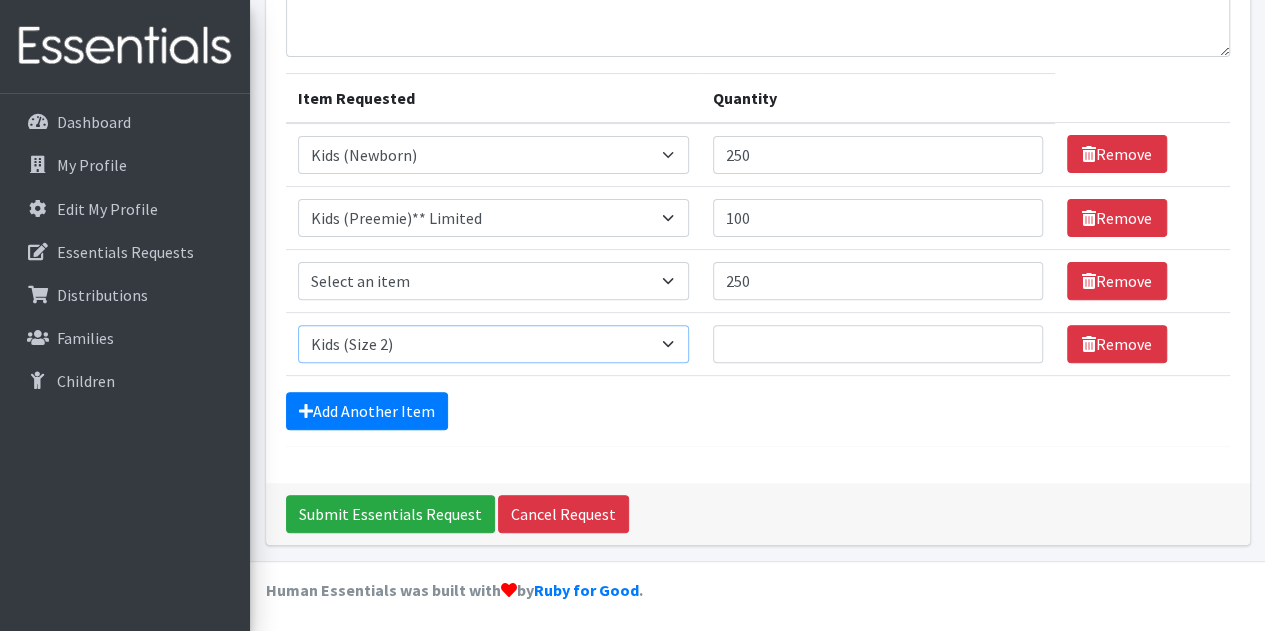 click on "Select an item
Kids (Newborn)
Kids (Preemie)** Limited
Kids (Size 1)
Kids (Size 2)
Kids (Size 3)
Kids (Size 4)
Kids (Size 5)
Kids (Size 6)
Other
Potty Kits - Boys
Potty Kits - Girls
Wipes (limited/ask before ordering)" at bounding box center (494, 344) 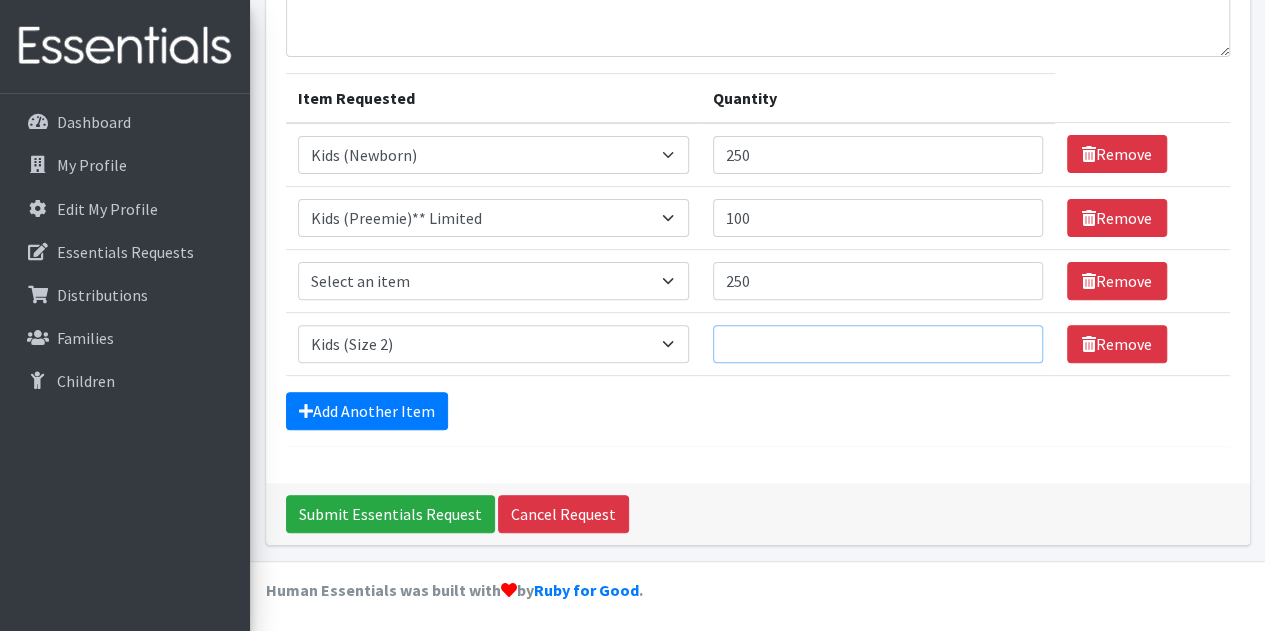click on "Quantity" at bounding box center [878, 344] 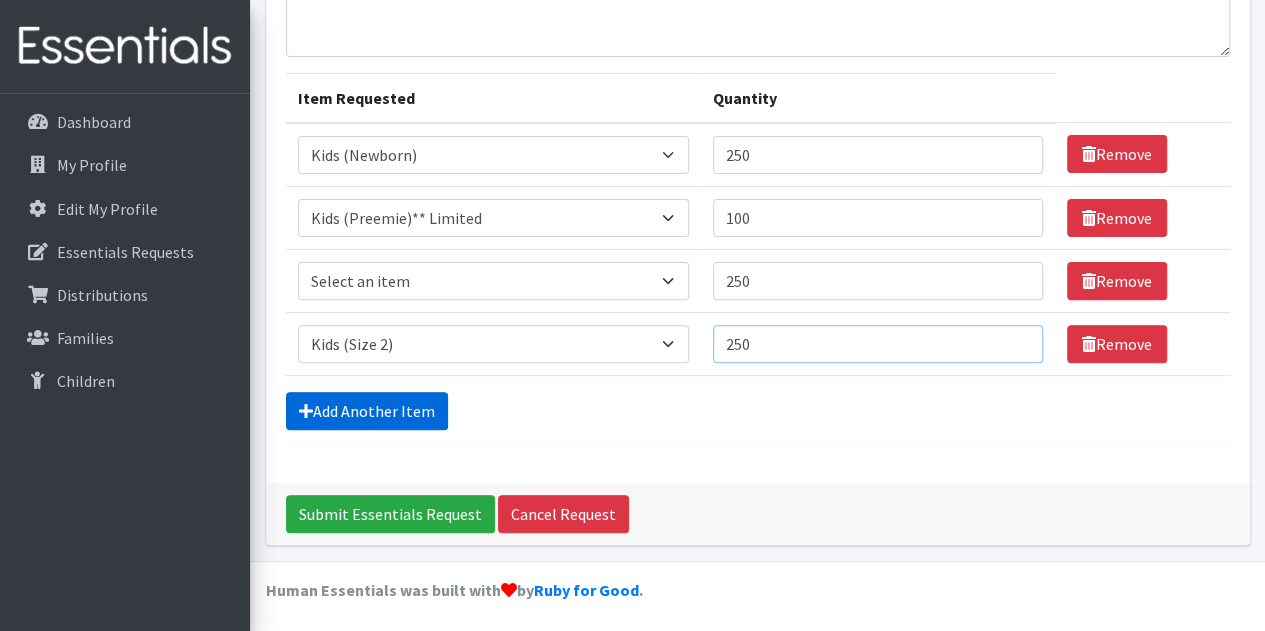 type on "250" 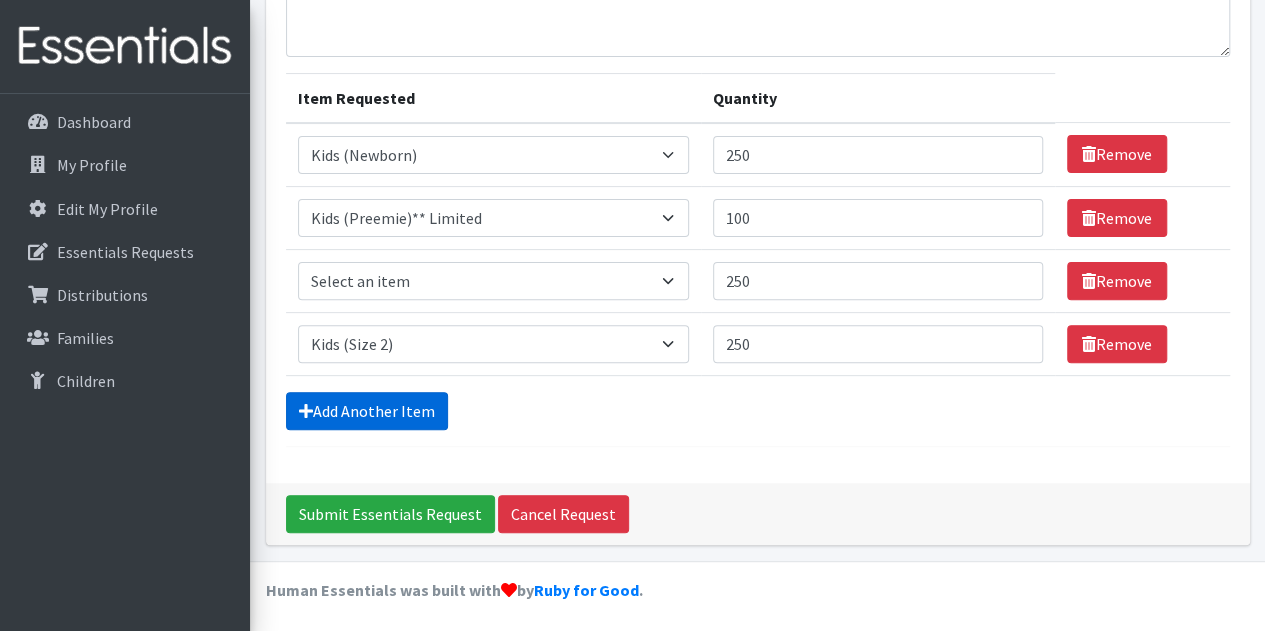 click on "Add Another Item" at bounding box center [367, 411] 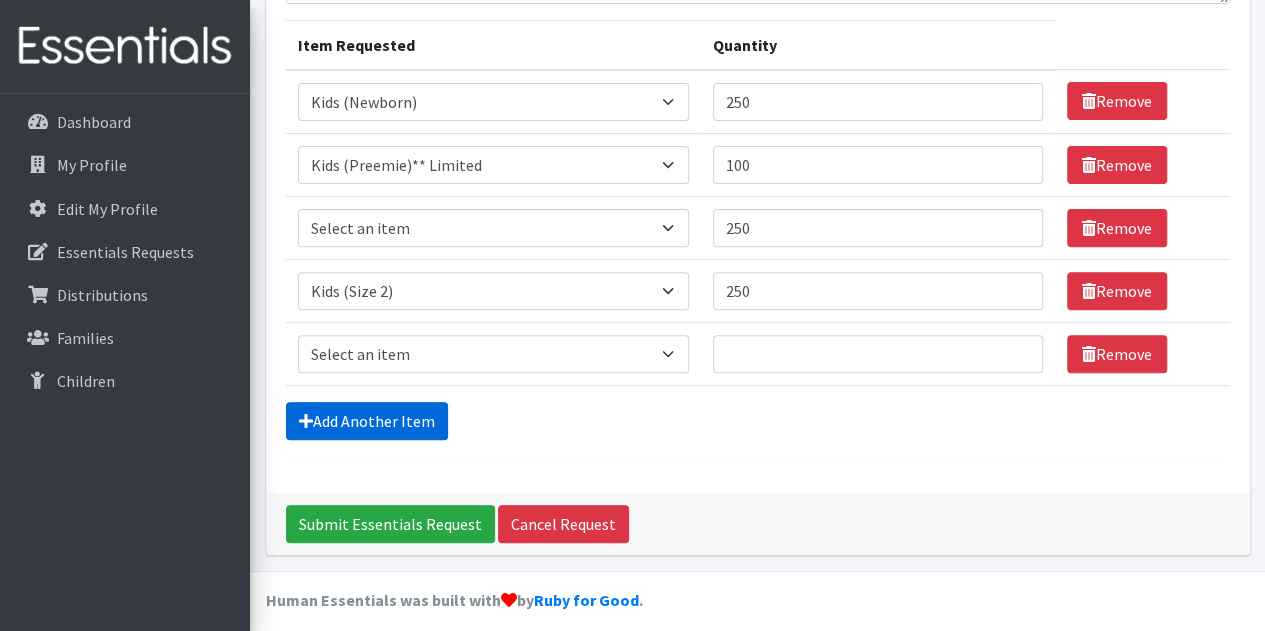 scroll, scrollTop: 250, scrollLeft: 0, axis: vertical 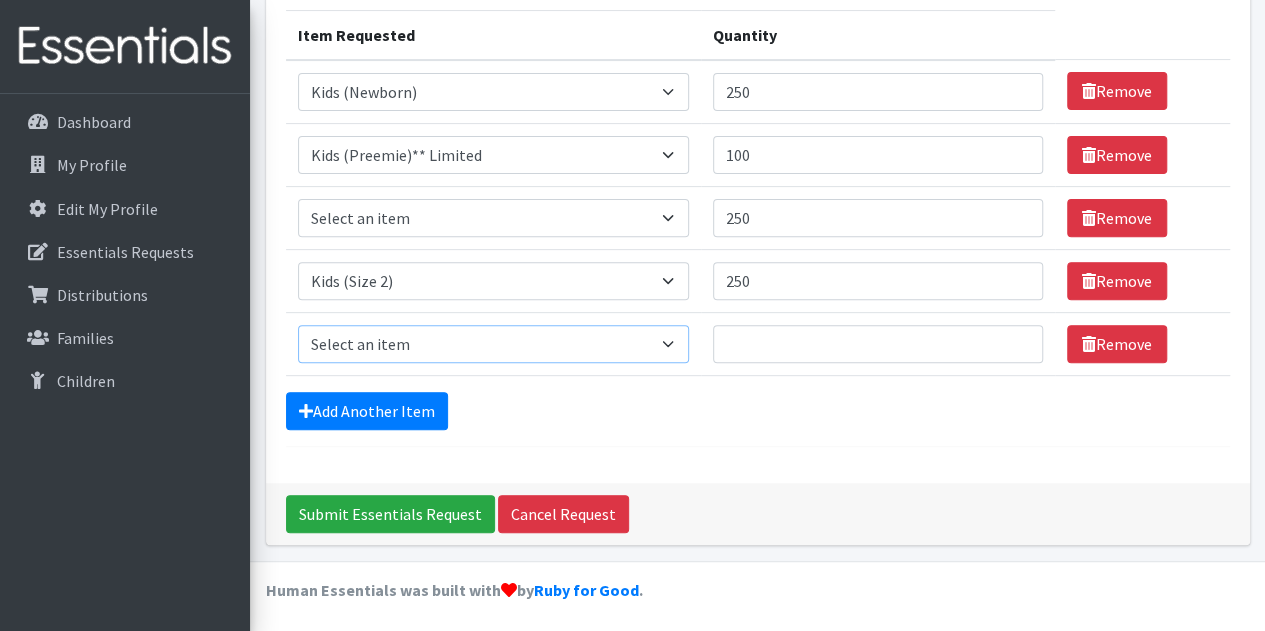 click on "Select an item
Kids (Newborn)
Kids (Preemie)** Limited
Kids (Size 1)
Kids (Size 2)
Kids (Size 3)
Kids (Size 4)
Kids (Size 5)
Kids (Size 6)
Other
Potty Kits - Boys
Potty Kits - Girls
Wipes (limited/ask before ordering)" at bounding box center (494, 344) 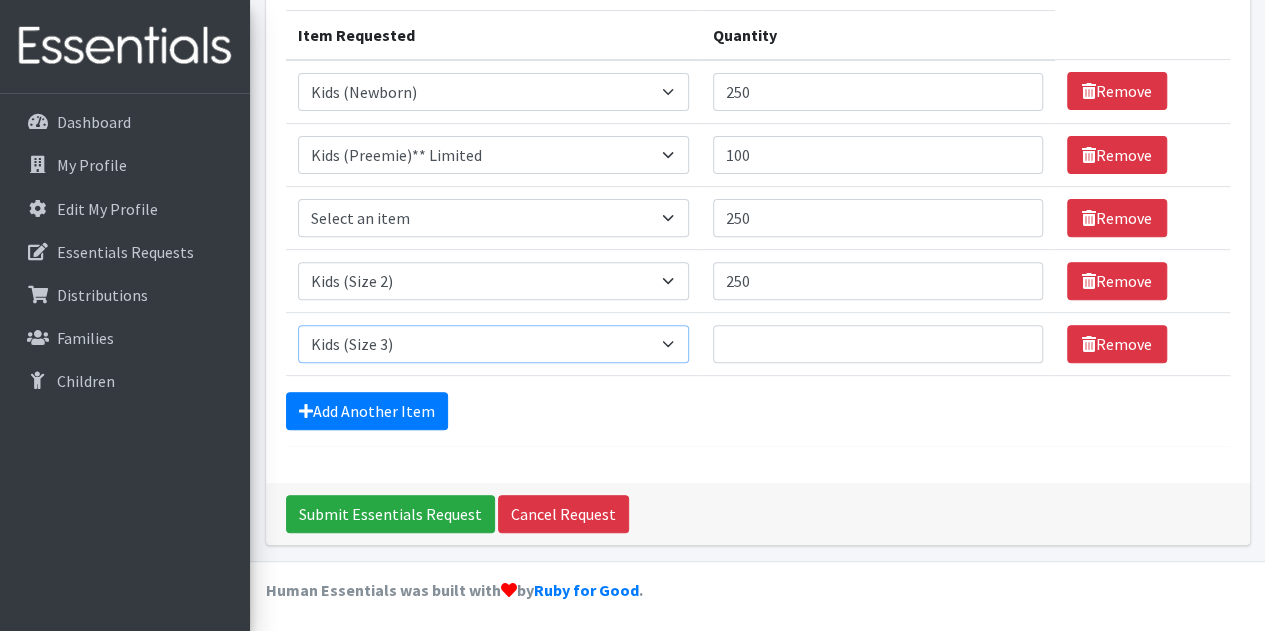 click on "Select an item
Kids (Newborn)
Kids (Preemie)** Limited
Kids (Size 1)
Kids (Size 2)
Kids (Size 3)
Kids (Size 4)
Kids (Size 5)
Kids (Size 6)
Other
Potty Kits - Boys
Potty Kits - Girls
Wipes (limited/ask before ordering)" at bounding box center [494, 344] 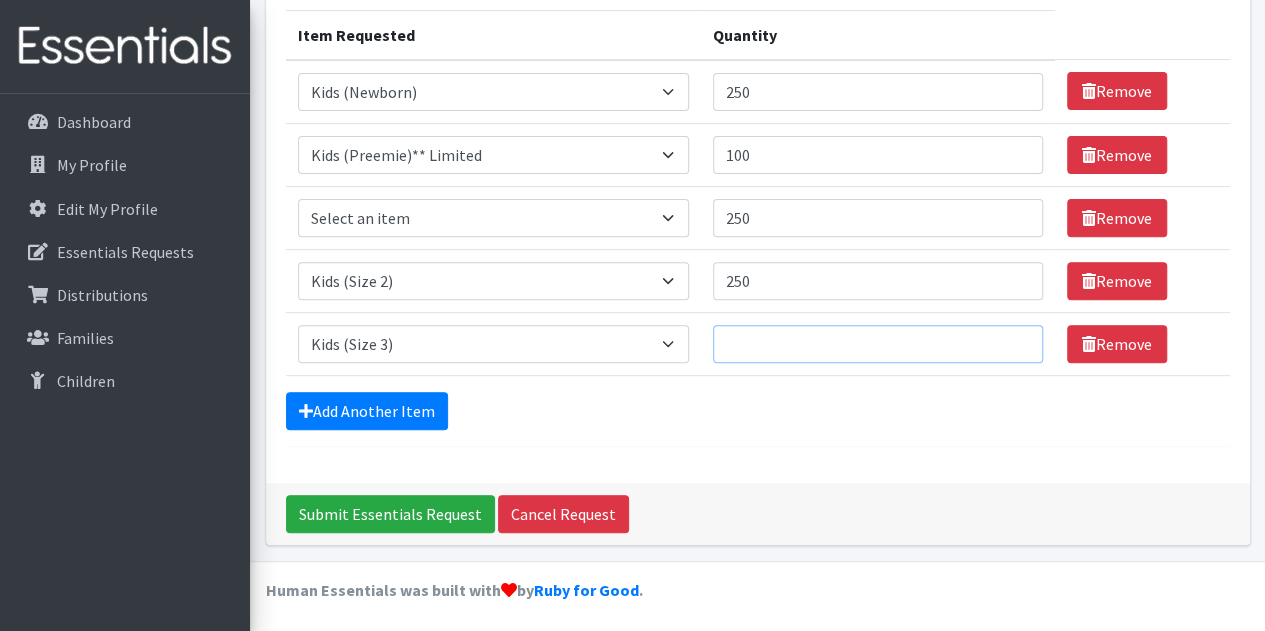 click on "Quantity" at bounding box center [878, 344] 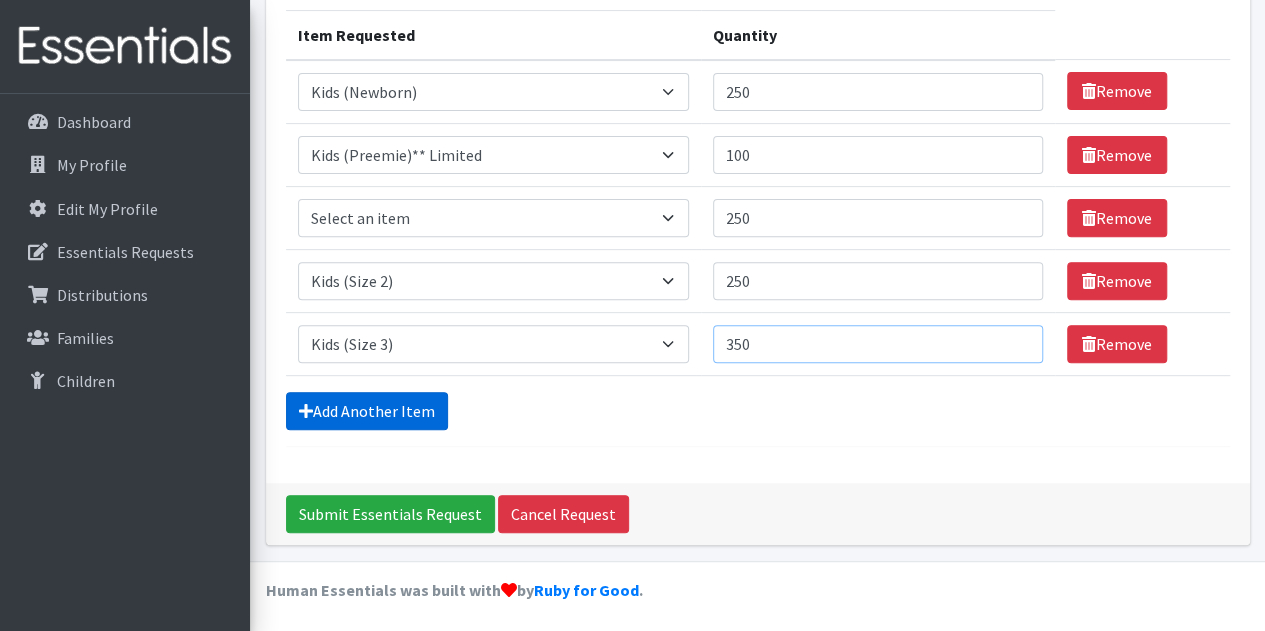 type on "350" 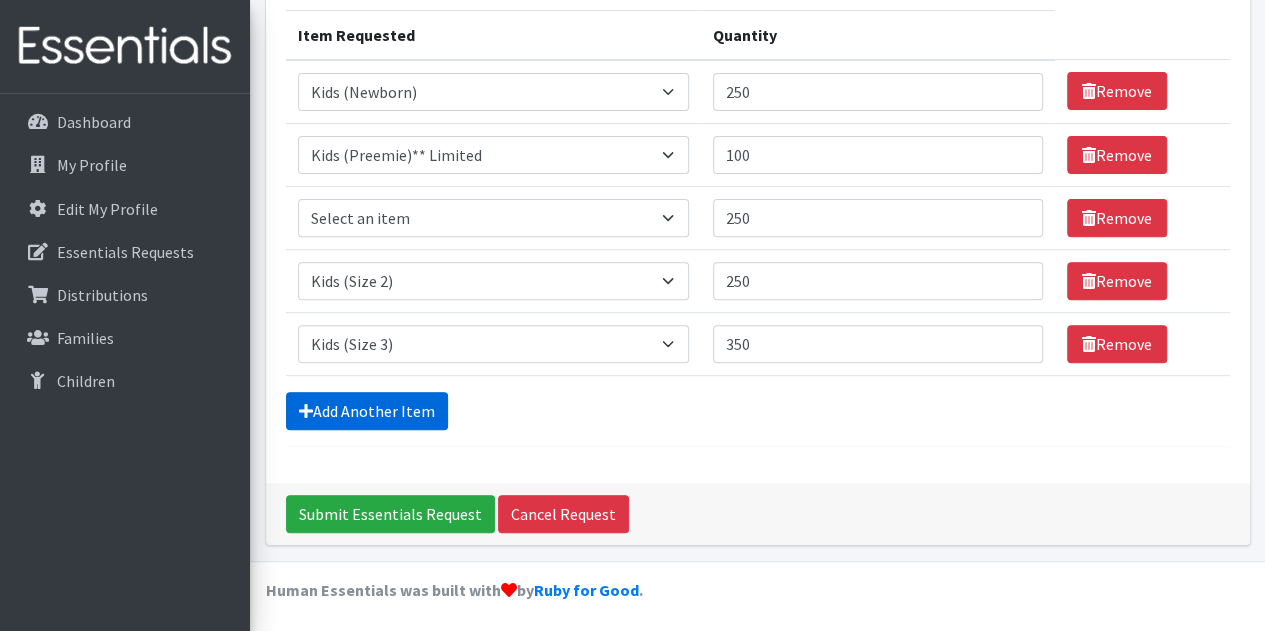 click on "Add Another Item" at bounding box center (367, 411) 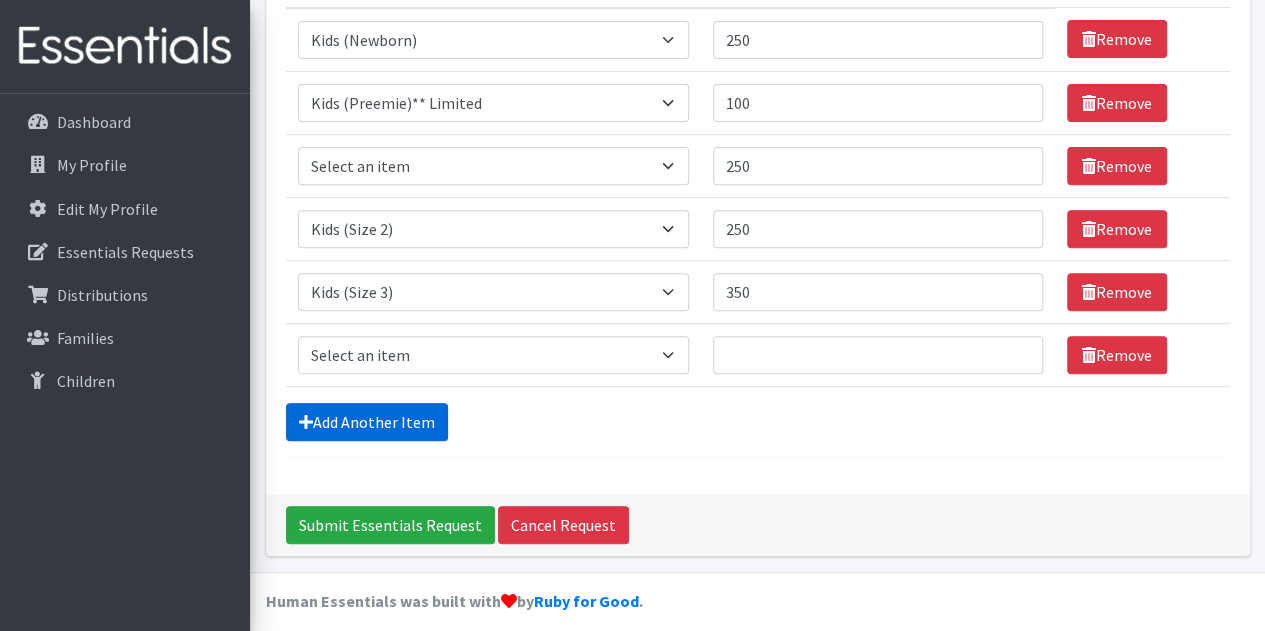 scroll, scrollTop: 312, scrollLeft: 0, axis: vertical 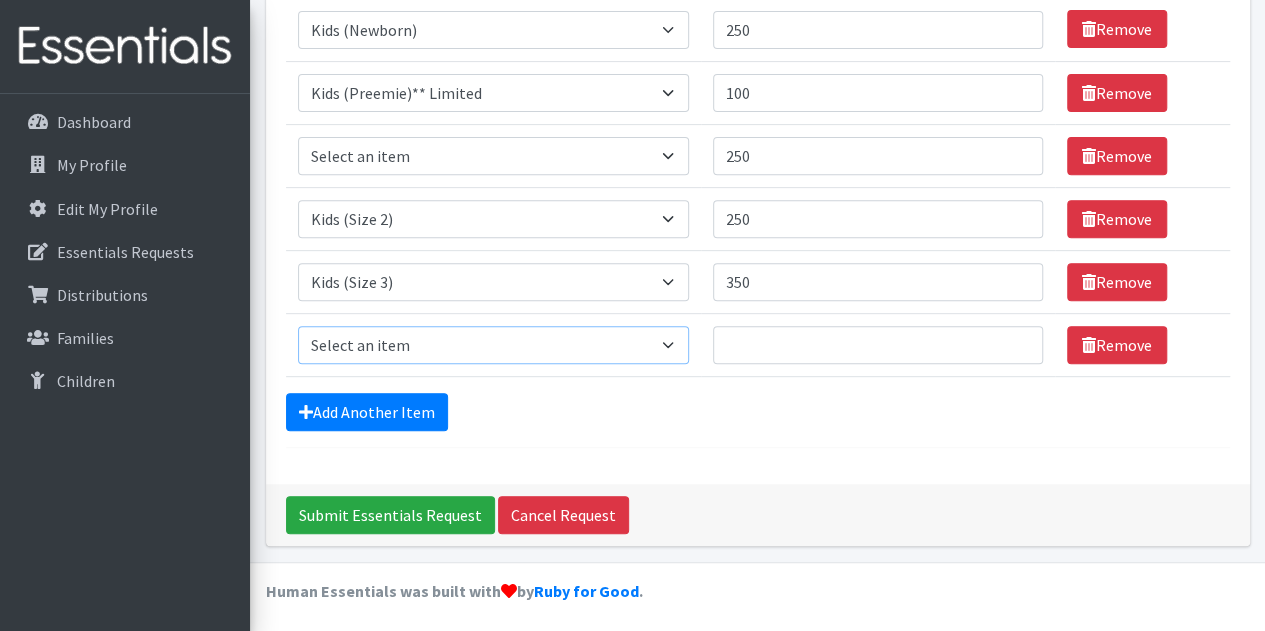 click on "Select an item
Kids (Newborn)
Kids (Preemie)** Limited
Kids (Size 1)
Kids (Size 2)
Kids (Size 3)
Kids (Size 4)
Kids (Size 5)
Kids (Size 6)
Other
Potty Kits - Boys
Potty Kits - Girls
Wipes (limited/ask before ordering)" at bounding box center [494, 345] 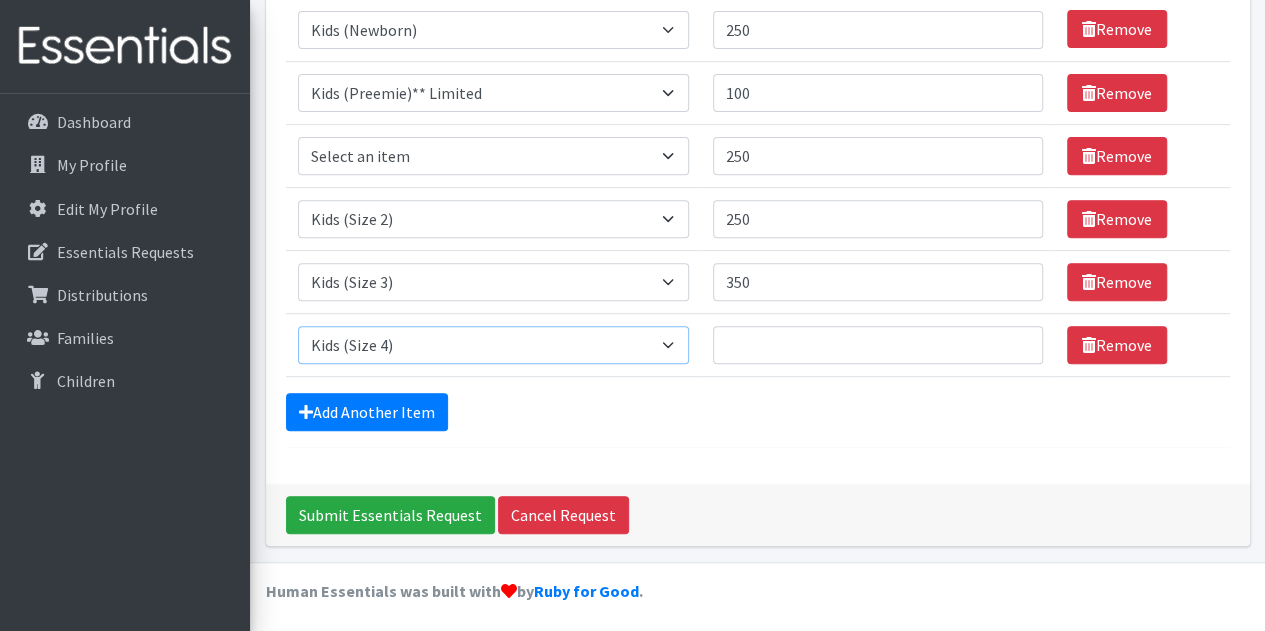 click on "Select an item
Kids (Newborn)
Kids (Preemie)** Limited
Kids (Size 1)
Kids (Size 2)
Kids (Size 3)
Kids (Size 4)
Kids (Size 5)
Kids (Size 6)
Other
Potty Kits - Boys
Potty Kits - Girls
Wipes (limited/ask before ordering)" at bounding box center [494, 345] 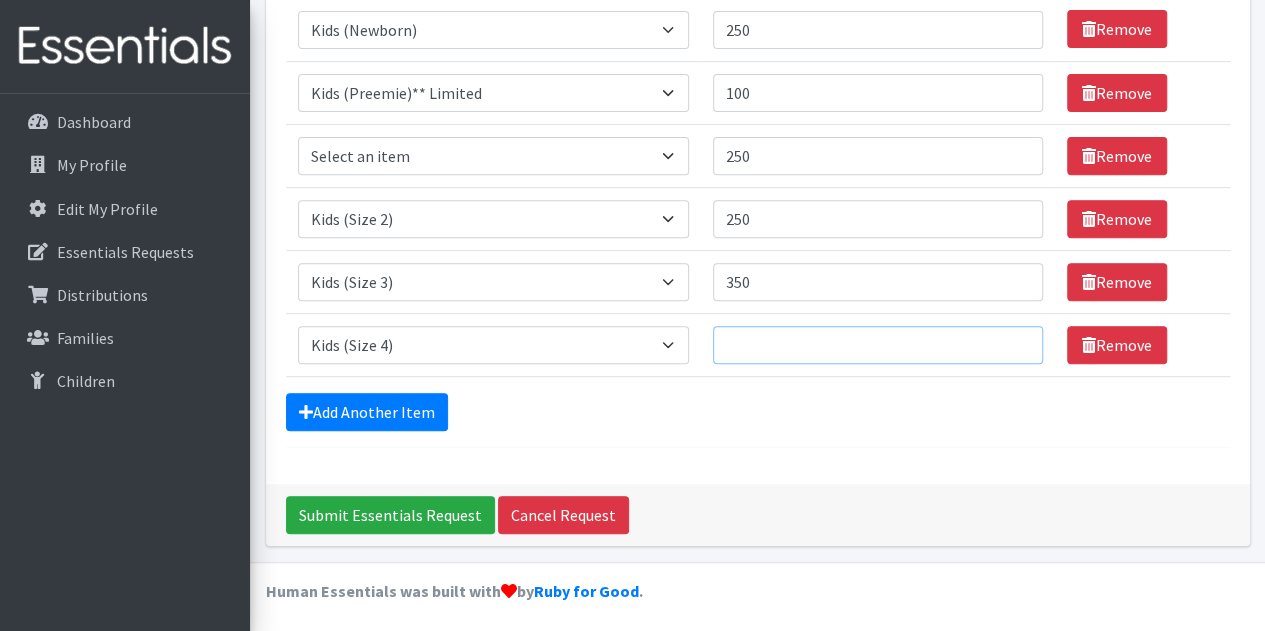 click on "Quantity" at bounding box center (878, 345) 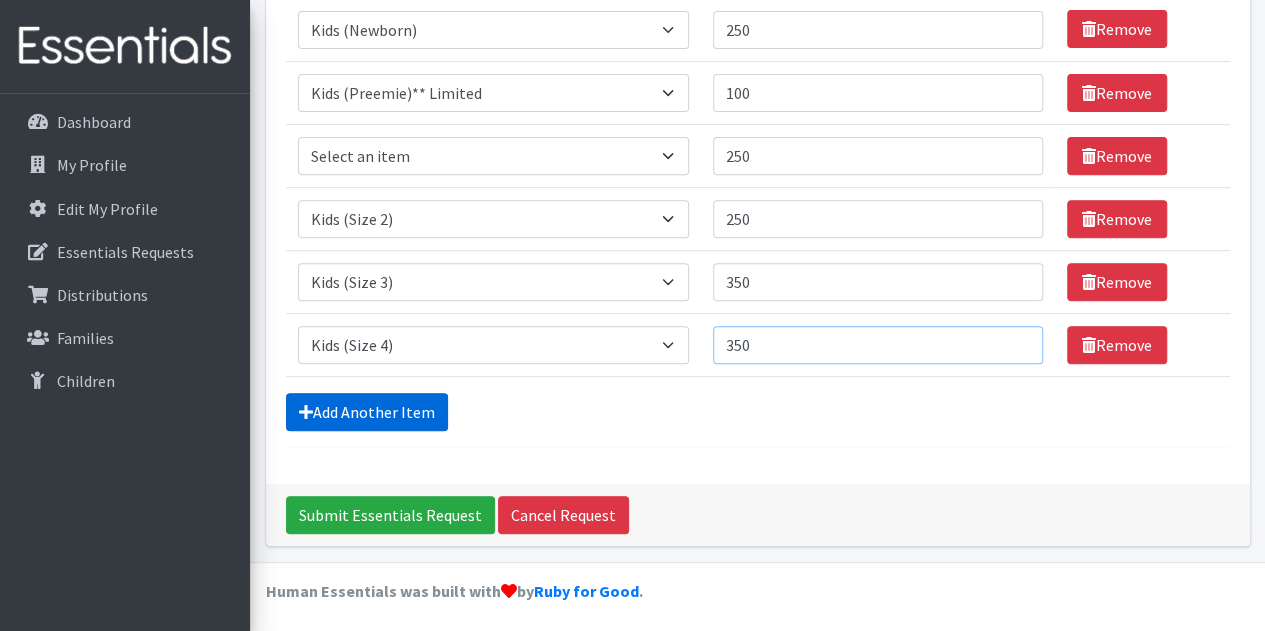 type on "350" 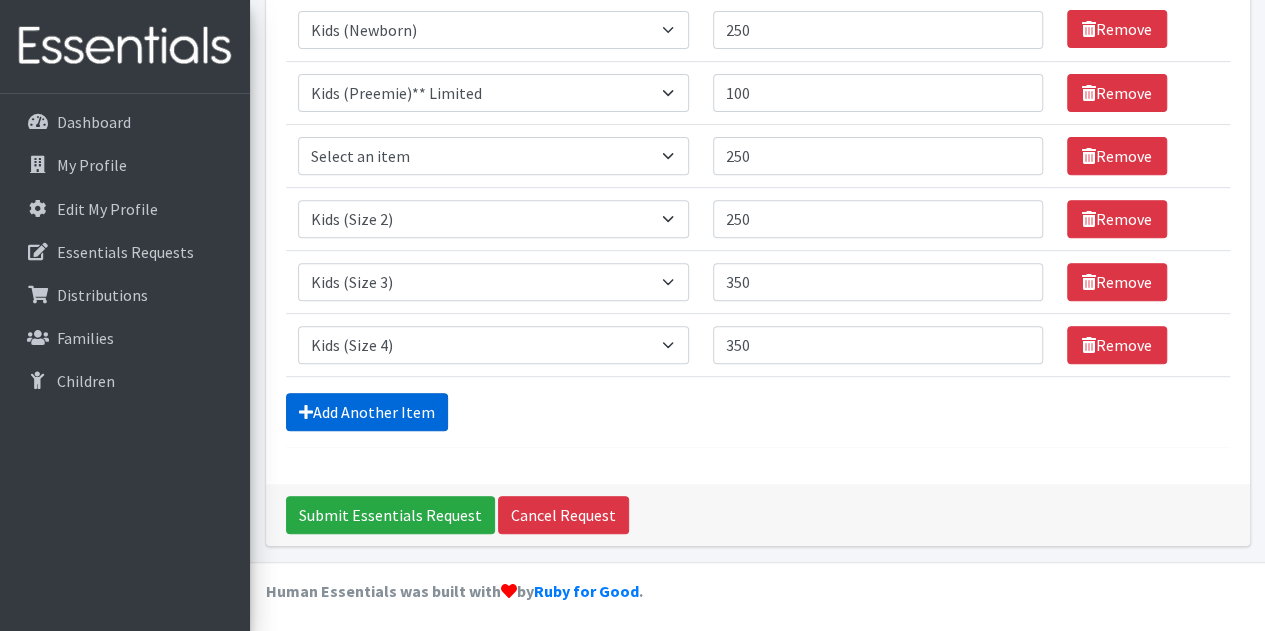 click on "Add Another Item" at bounding box center (367, 412) 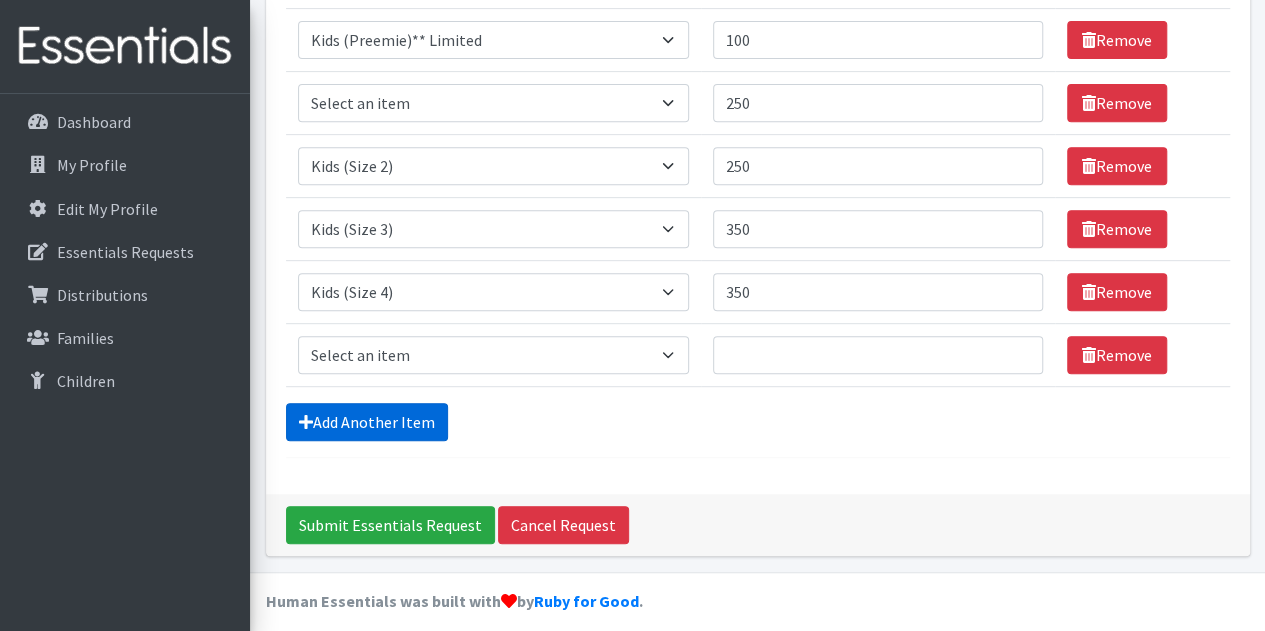 scroll, scrollTop: 375, scrollLeft: 0, axis: vertical 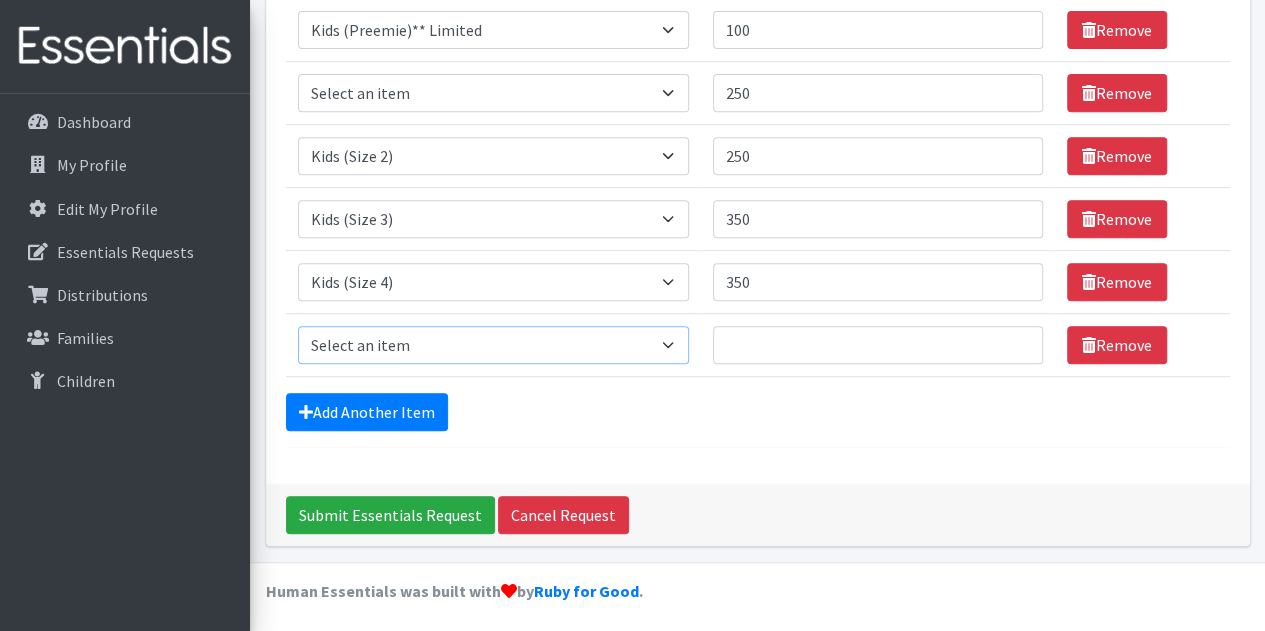 click on "Select an item
Kids (Newborn)
Kids (Preemie)** Limited
Kids (Size 1)
Kids (Size 2)
Kids (Size 3)
Kids (Size 4)
Kids (Size 5)
Kids (Size 6)
Other
Potty Kits - Boys
Potty Kits - Girls
Wipes (limited/ask before ordering)" at bounding box center [494, 345] 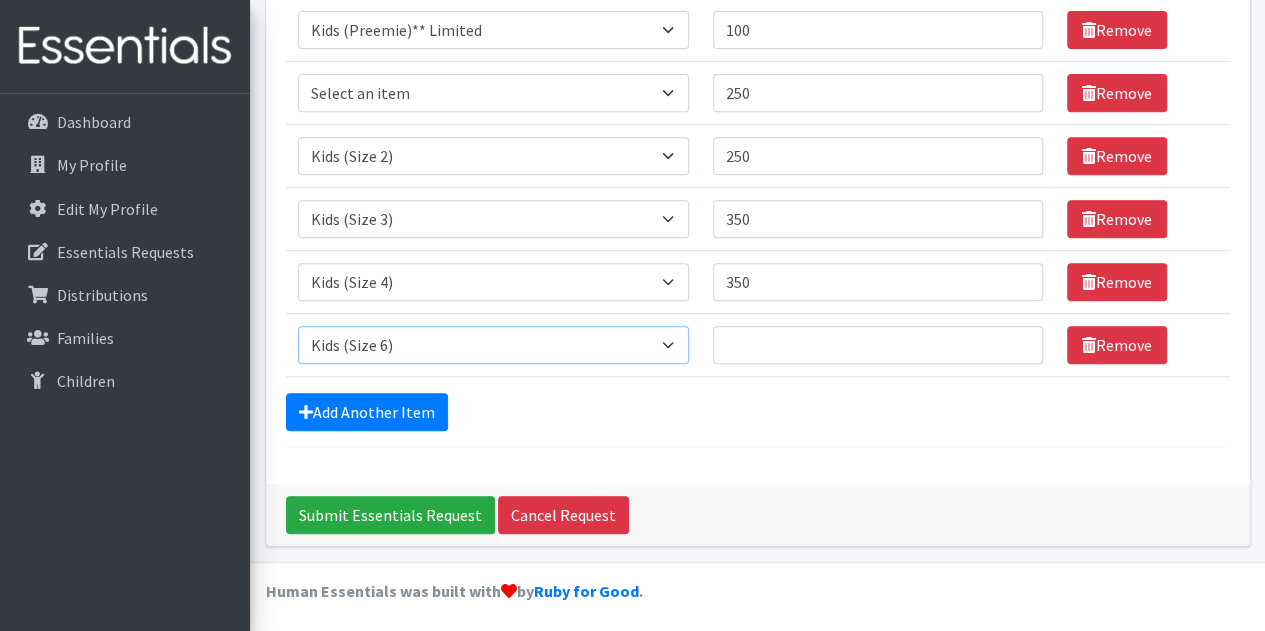 click on "Select an item
Kids (Newborn)
Kids (Preemie)** Limited
Kids (Size 1)
Kids (Size 2)
Kids (Size 3)
Kids (Size 4)
Kids (Size 5)
Kids (Size 6)
Other
Potty Kits - Boys
Potty Kits - Girls
Wipes (limited/ask before ordering)" at bounding box center (494, 345) 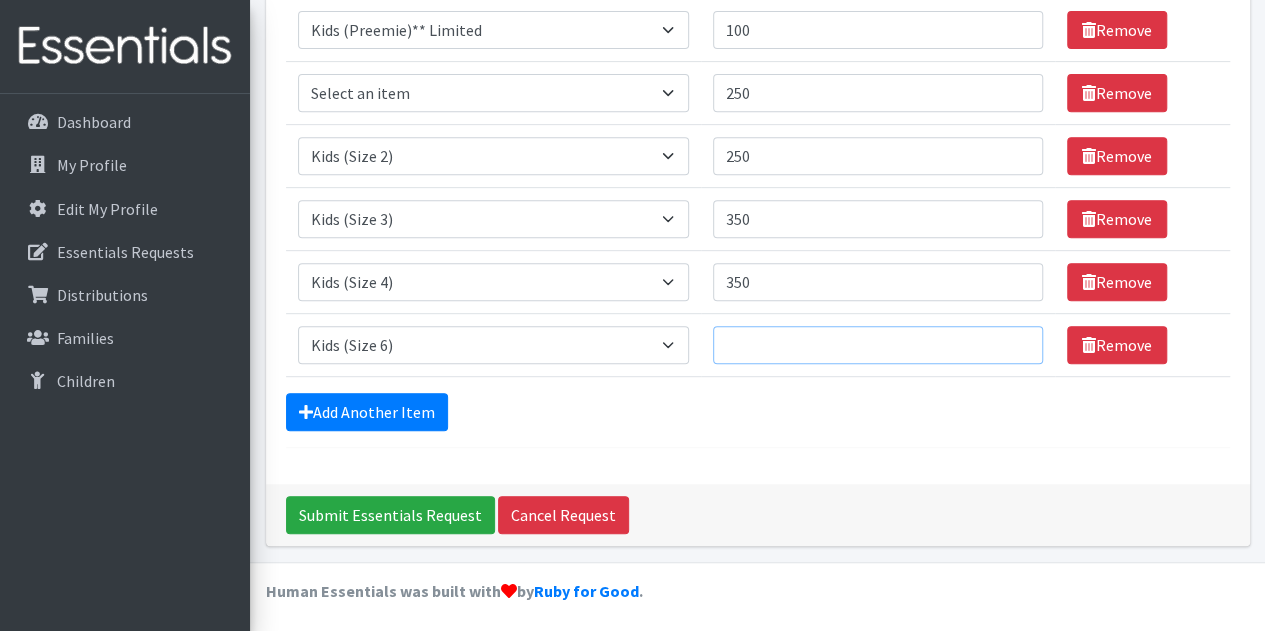 click on "Quantity" at bounding box center [878, 345] 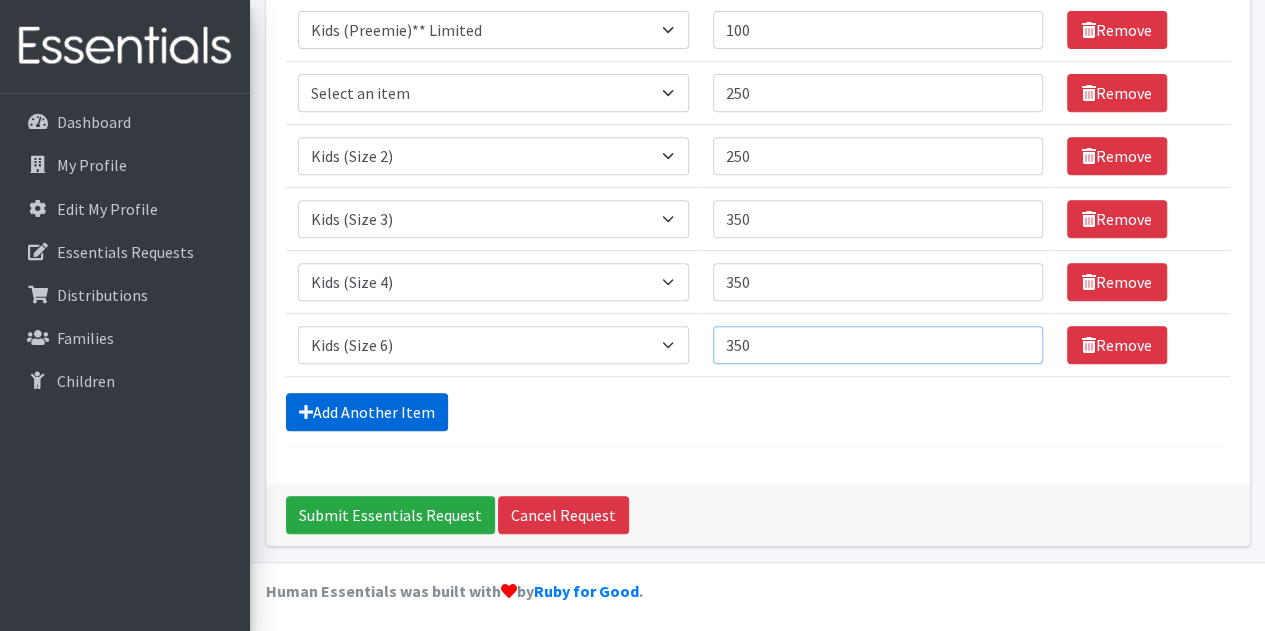 type on "350" 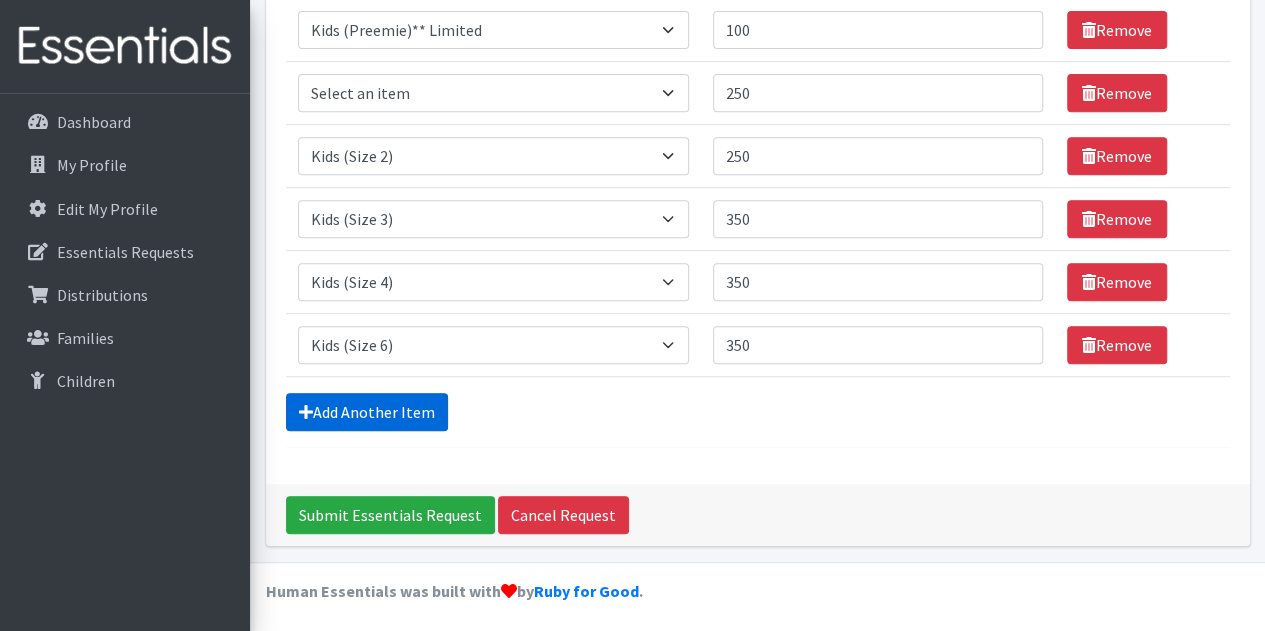 click on "Add Another Item" at bounding box center [367, 412] 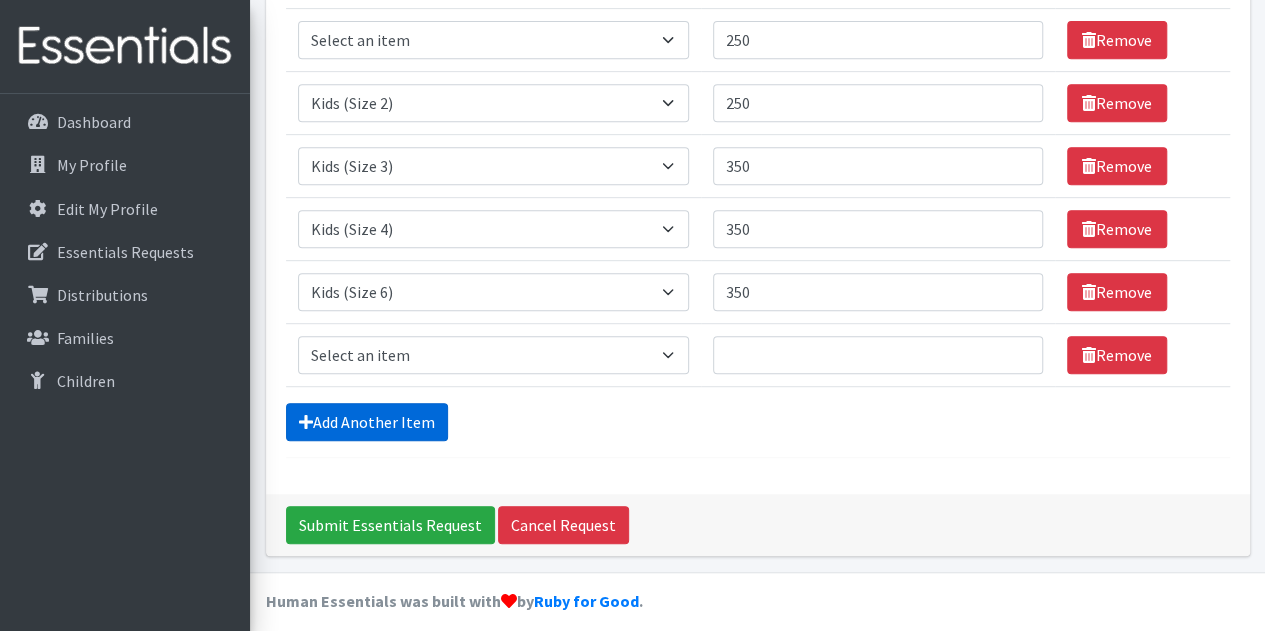 scroll, scrollTop: 438, scrollLeft: 0, axis: vertical 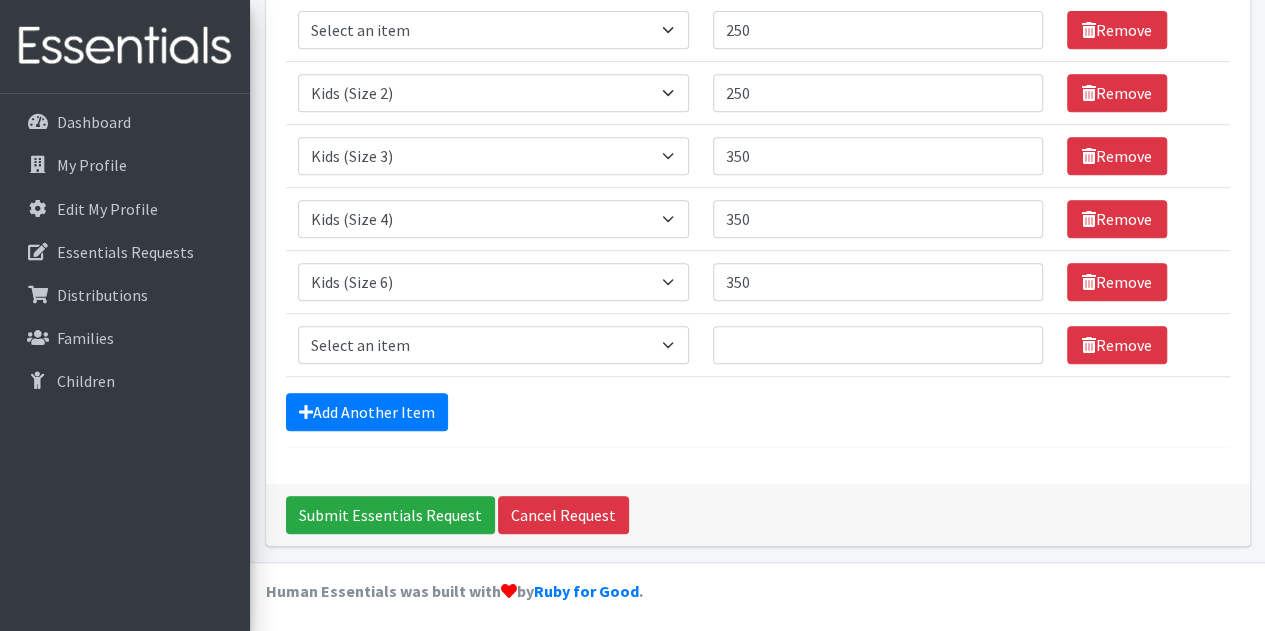 click on "Item Requested
Select an item
Kids (Newborn)
Kids (Preemie)** Limited
Kids (Size 1)
Kids (Size 2)
Kids (Size 3)
Kids (Size 4)
Kids (Size 5)
Kids (Size 6)
Other
Potty Kits - Boys
Potty Kits - Girls
Wipes (limited/ask before ordering)" at bounding box center [494, 344] 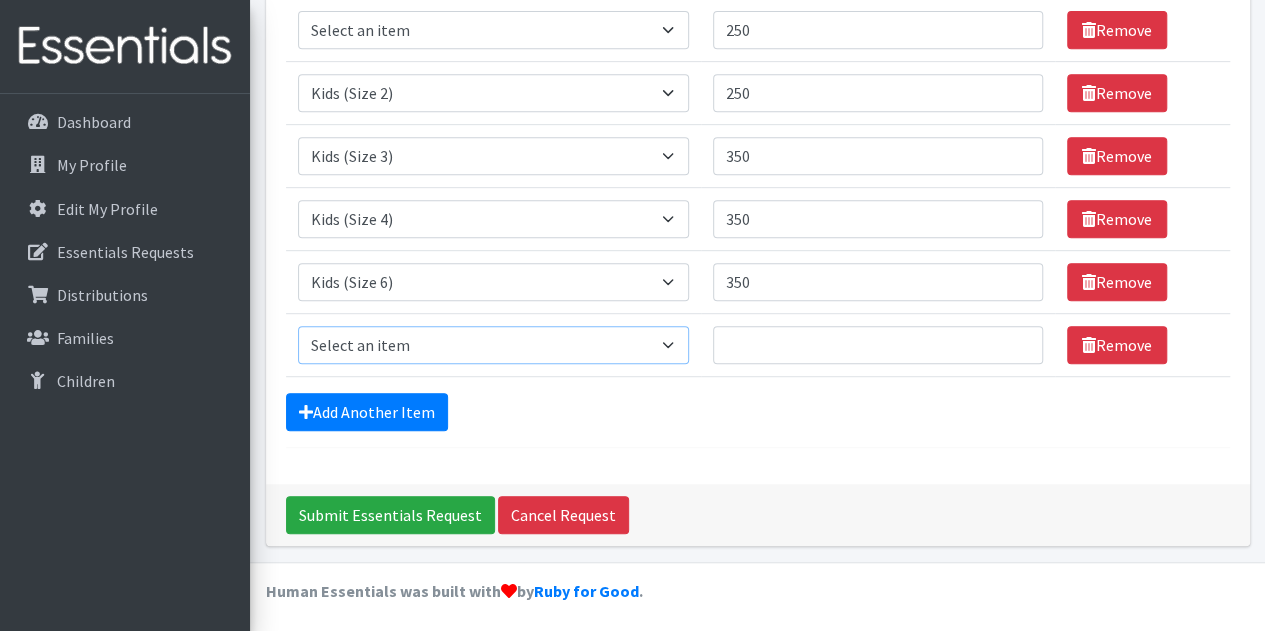 click on "Select an item
Kids (Newborn)
Kids (Preemie)** Limited
Kids (Size 1)
Kids (Size 2)
Kids (Size 3)
Kids (Size 4)
Kids (Size 5)
Kids (Size 6)
Other
Potty Kits - Boys
Potty Kits - Girls
Wipes (limited/ask before ordering)" at bounding box center (494, 345) 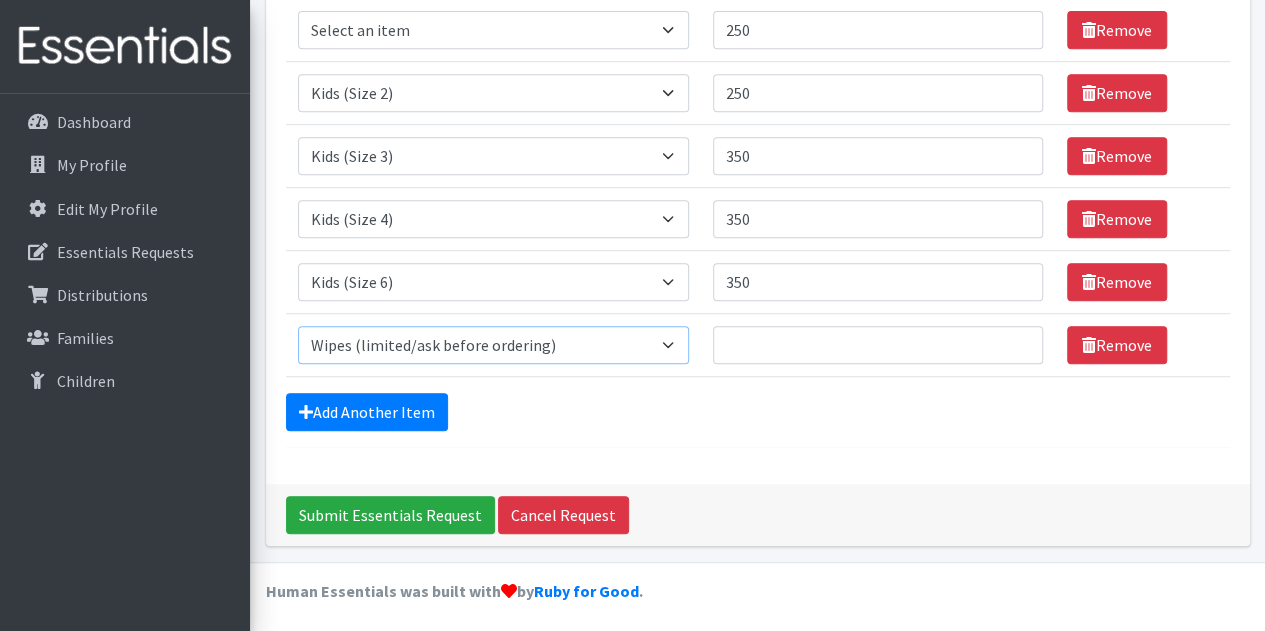 click on "Select an item
Kids (Newborn)
Kids (Preemie)** Limited
Kids (Size 1)
Kids (Size 2)
Kids (Size 3)
Kids (Size 4)
Kids (Size 5)
Kids (Size 6)
Other
Potty Kits - Boys
Potty Kits - Girls
Wipes (limited/ask before ordering)" at bounding box center (494, 345) 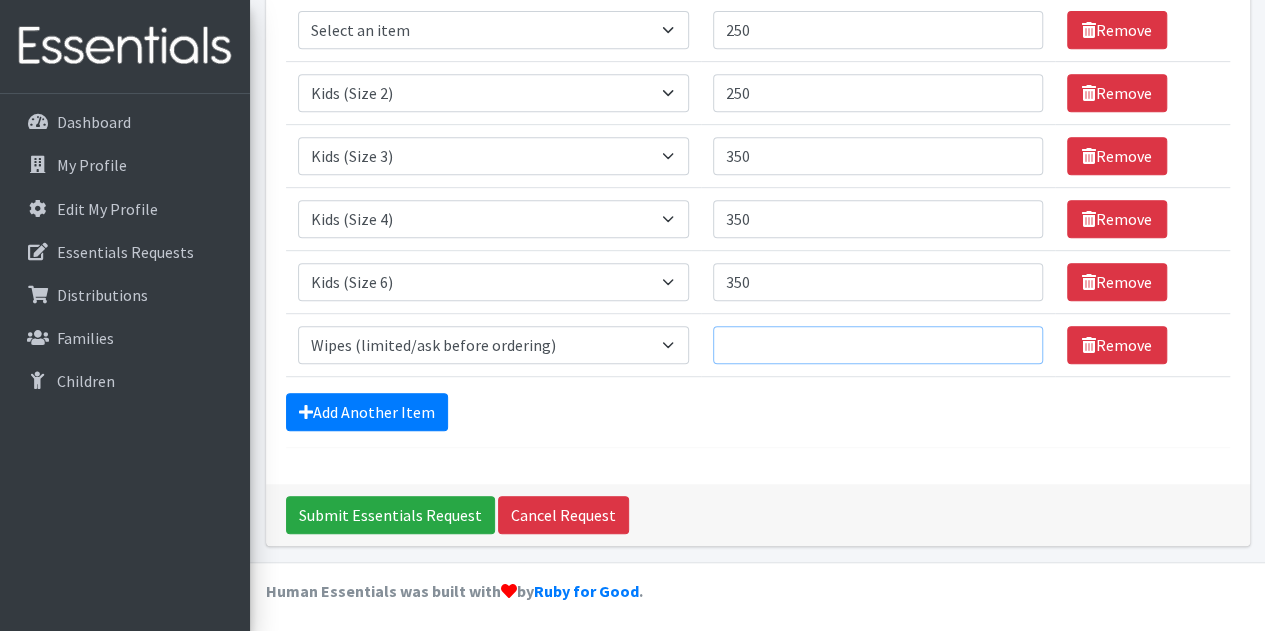 click on "Quantity" at bounding box center (878, 345) 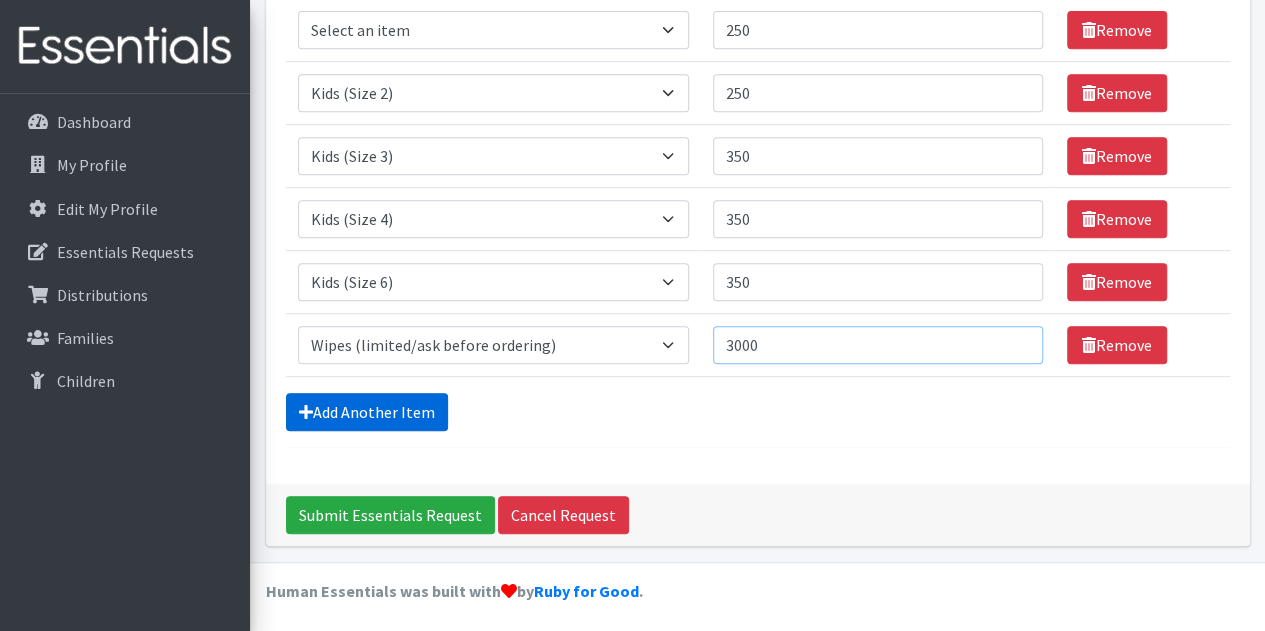 type on "3000" 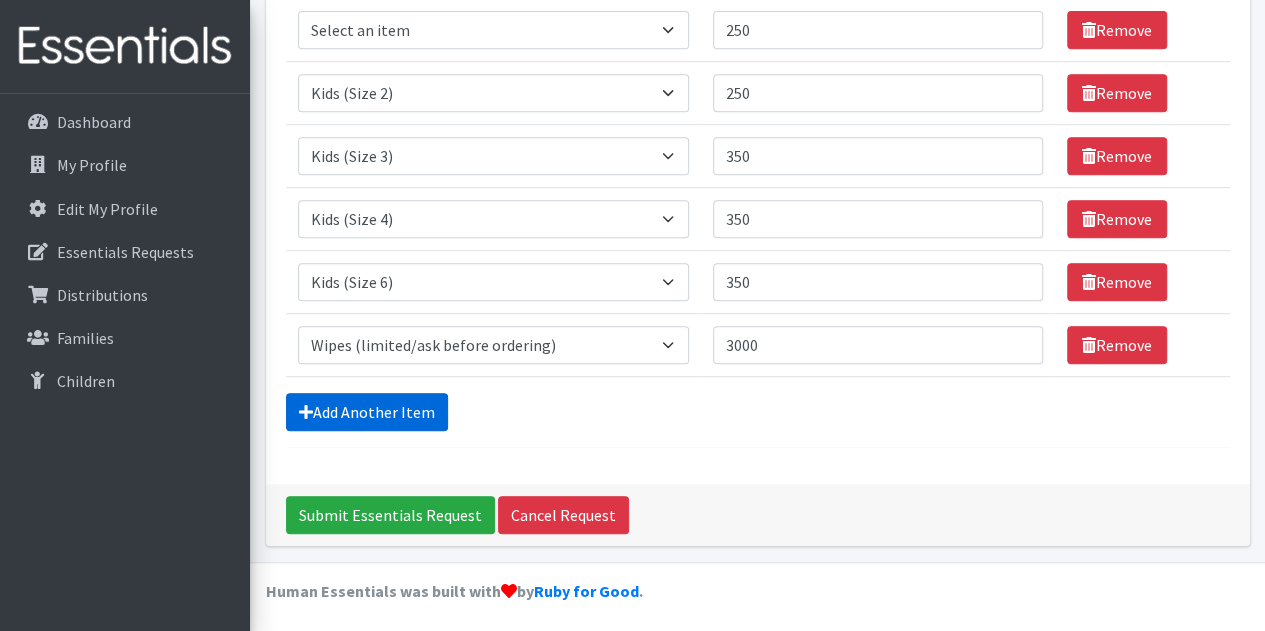 click on "Add Another Item" at bounding box center (367, 412) 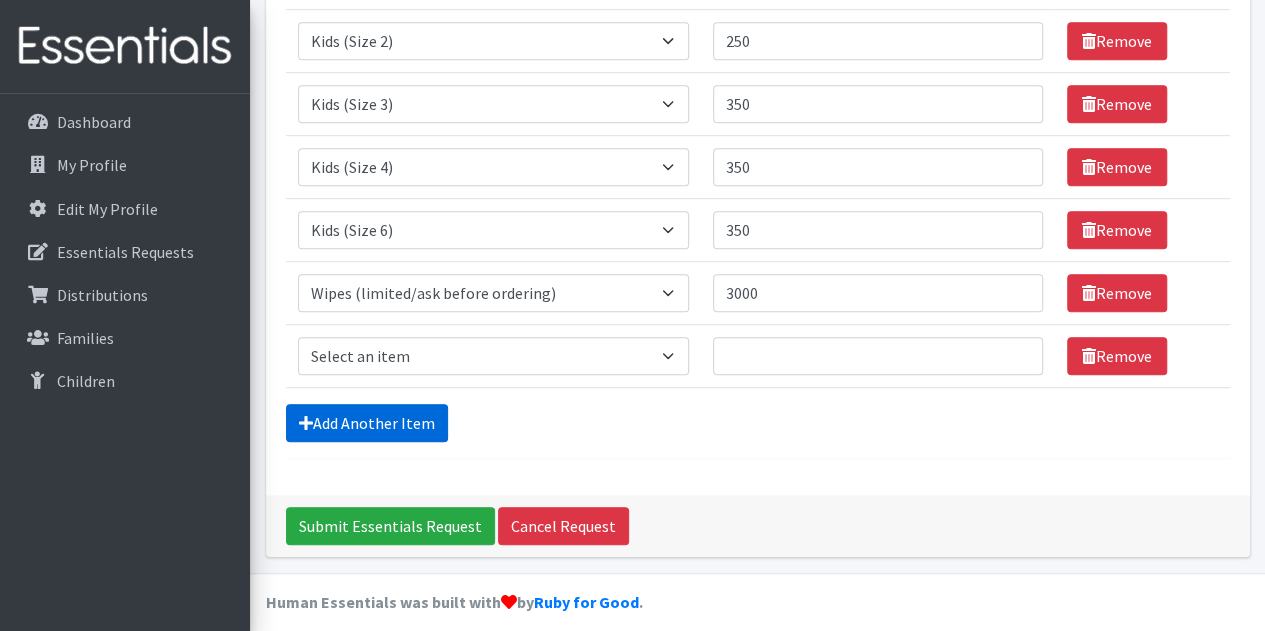 scroll, scrollTop: 500, scrollLeft: 0, axis: vertical 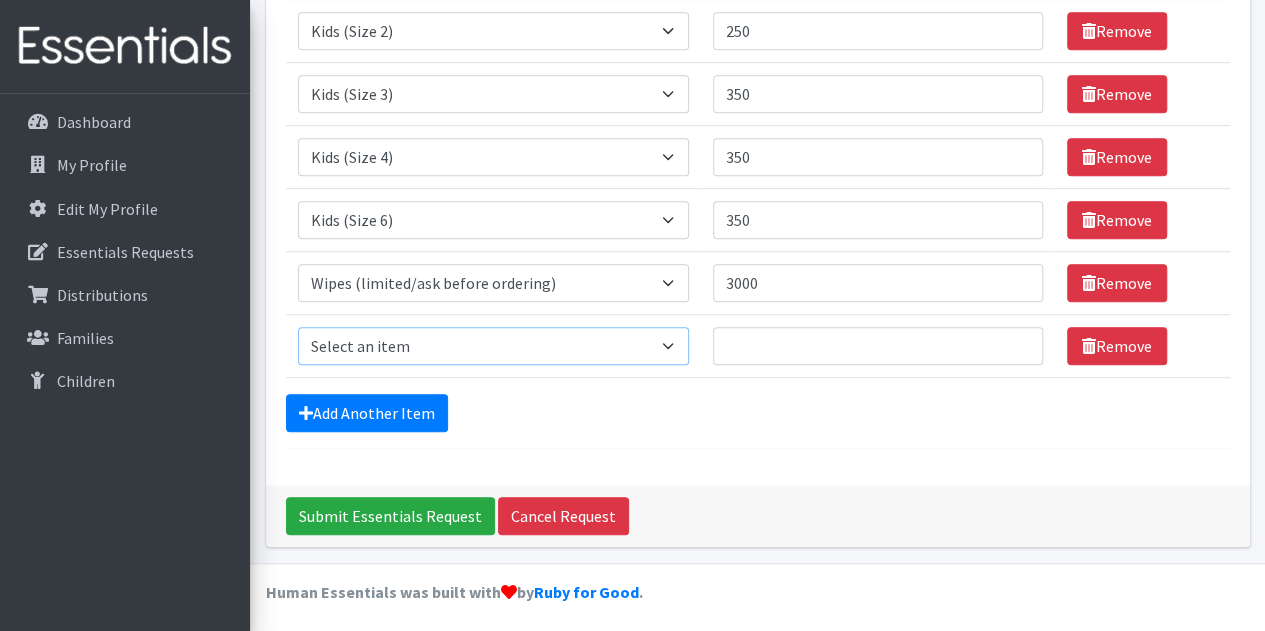 click on "Select an item
Kids (Newborn)
Kids (Preemie)** Limited
Kids (Size 1)
Kids (Size 2)
Kids (Size 3)
Kids (Size 4)
Kids (Size 5)
Kids (Size 6)
Other
Potty Kits - Boys
Potty Kits - Girls
Wipes (limited/ask before ordering)" at bounding box center (494, 346) 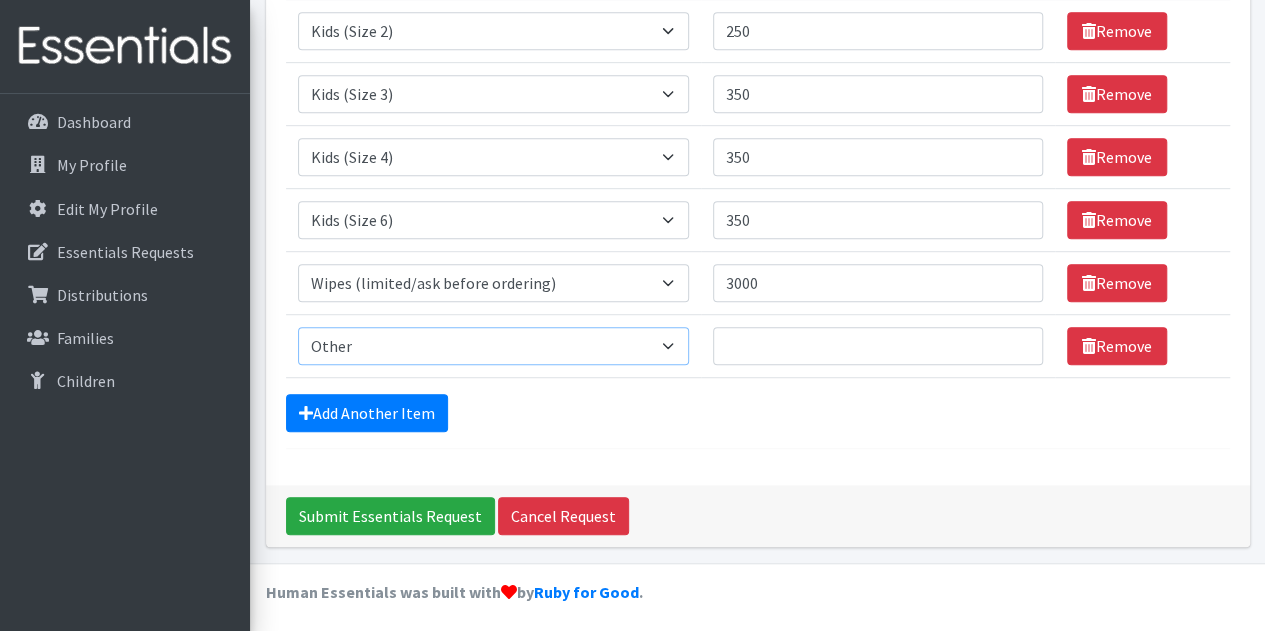 click on "Select an item
Kids (Newborn)
Kids (Preemie)** Limited
Kids (Size 1)
Kids (Size 2)
Kids (Size 3)
Kids (Size 4)
Kids (Size 5)
Kids (Size 6)
Other
Potty Kits - Boys
Potty Kits - Girls
Wipes (limited/ask before ordering)" at bounding box center (494, 346) 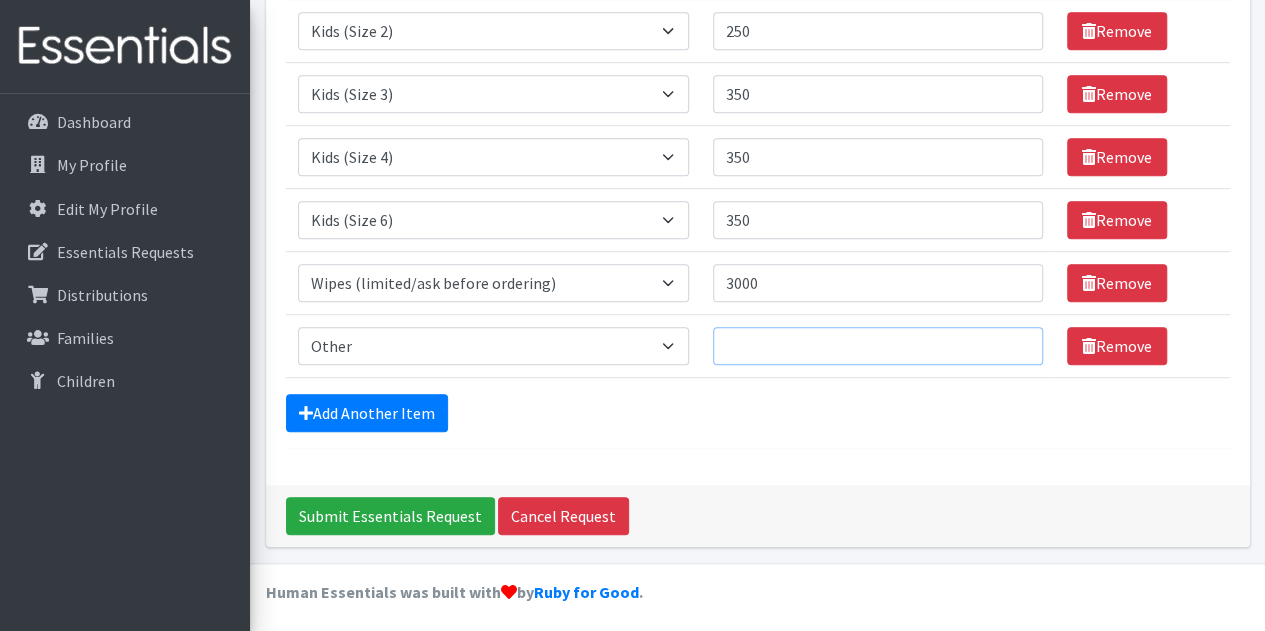 click on "Quantity" at bounding box center (878, 346) 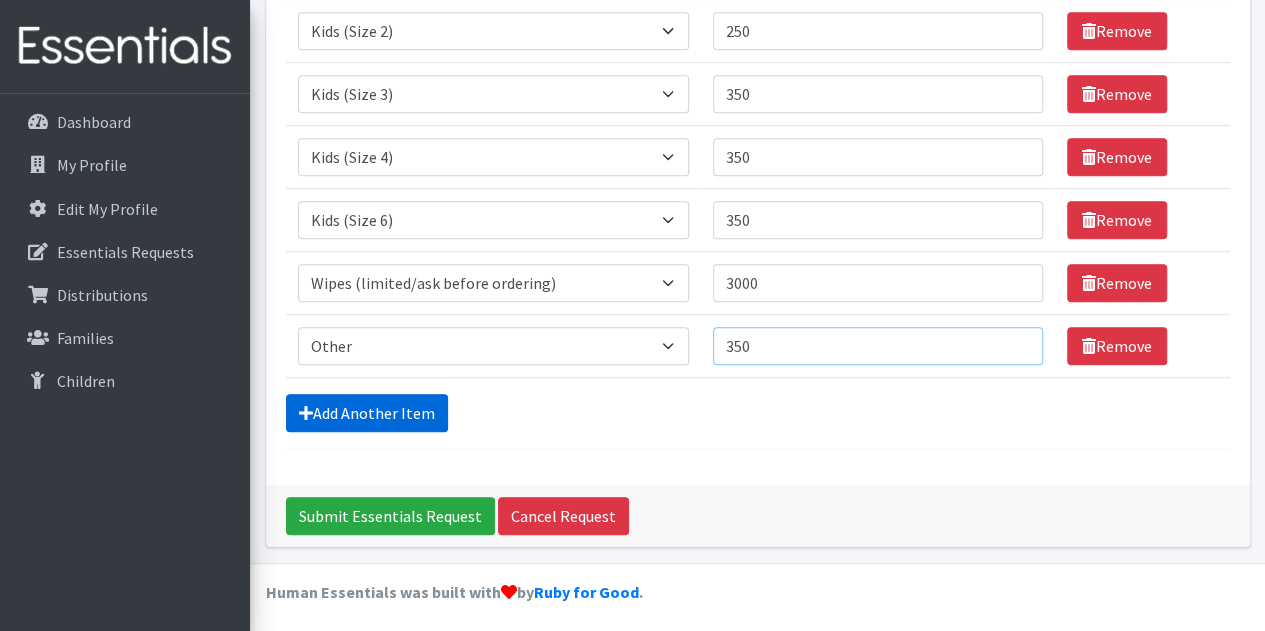 type on "350" 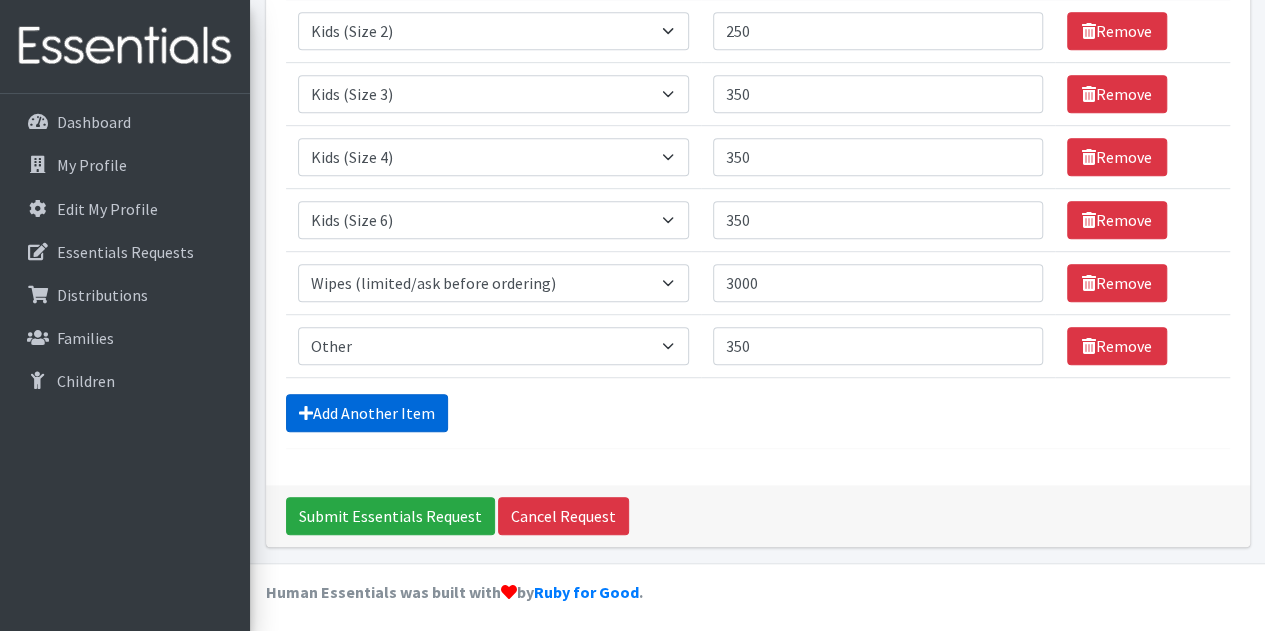 click on "Add Another Item" at bounding box center (367, 413) 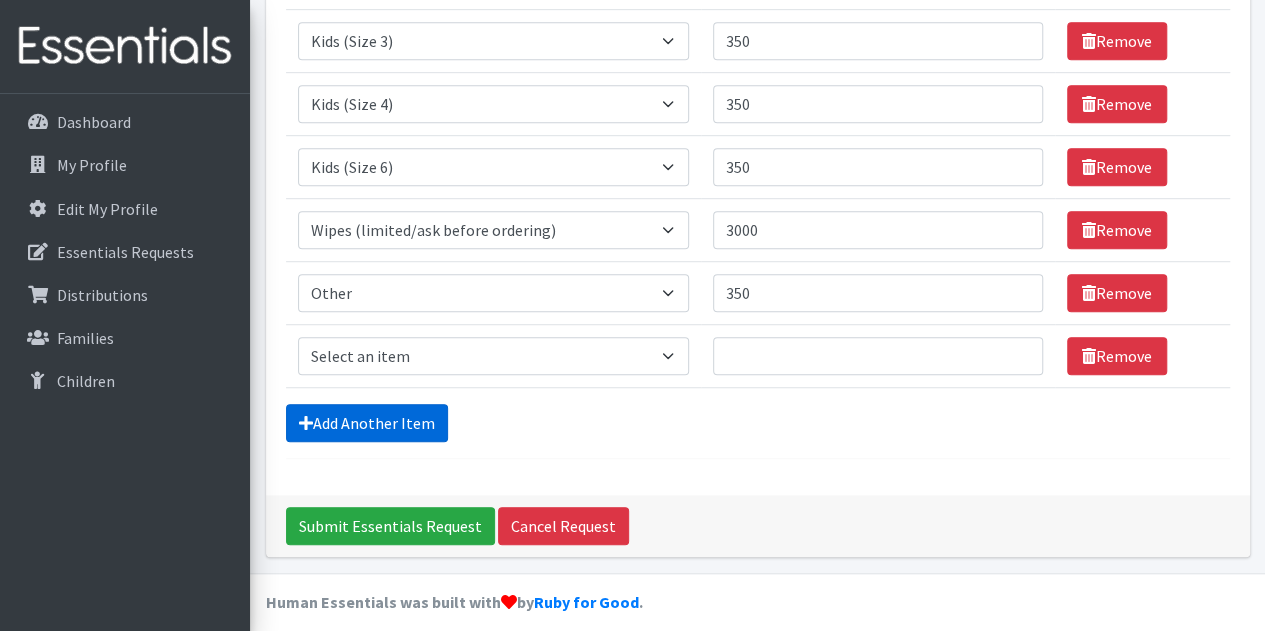 scroll, scrollTop: 563, scrollLeft: 0, axis: vertical 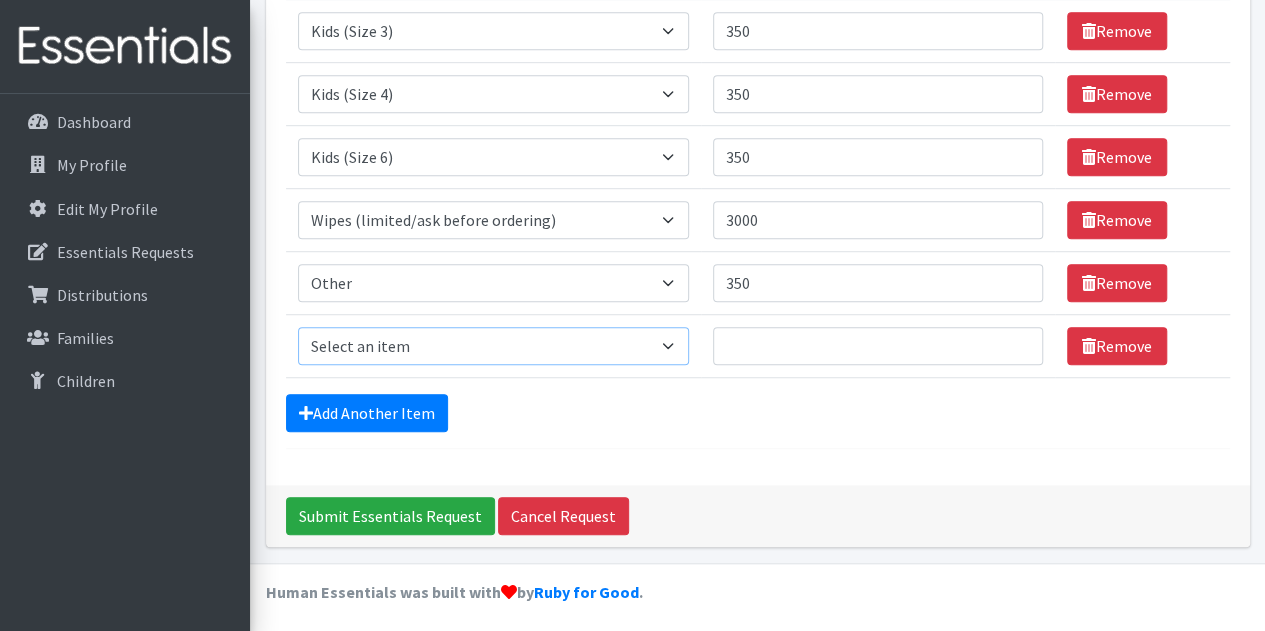click on "Select an item
Kids (Newborn)
Kids (Preemie)** Limited
Kids (Size 1)
Kids (Size 2)
Kids (Size 3)
Kids (Size 4)
Kids (Size 5)
Kids (Size 6)
Other
Potty Kits - Boys
Potty Kits - Girls
Wipes (limited/ask before ordering)" at bounding box center [494, 346] 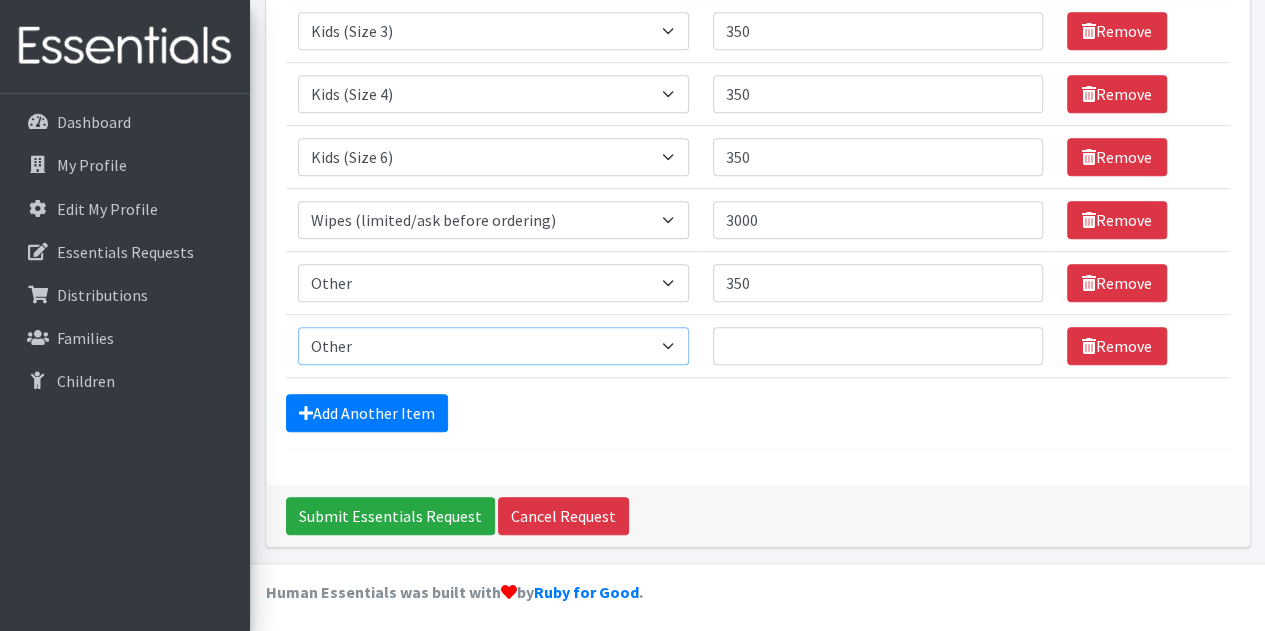 click on "Select an item
Kids (Newborn)
Kids (Preemie)** Limited
Kids (Size 1)
Kids (Size 2)
Kids (Size 3)
Kids (Size 4)
Kids (Size 5)
Kids (Size 6)
Other
Potty Kits - Boys
Potty Kits - Girls
Wipes (limited/ask before ordering)" at bounding box center [494, 346] 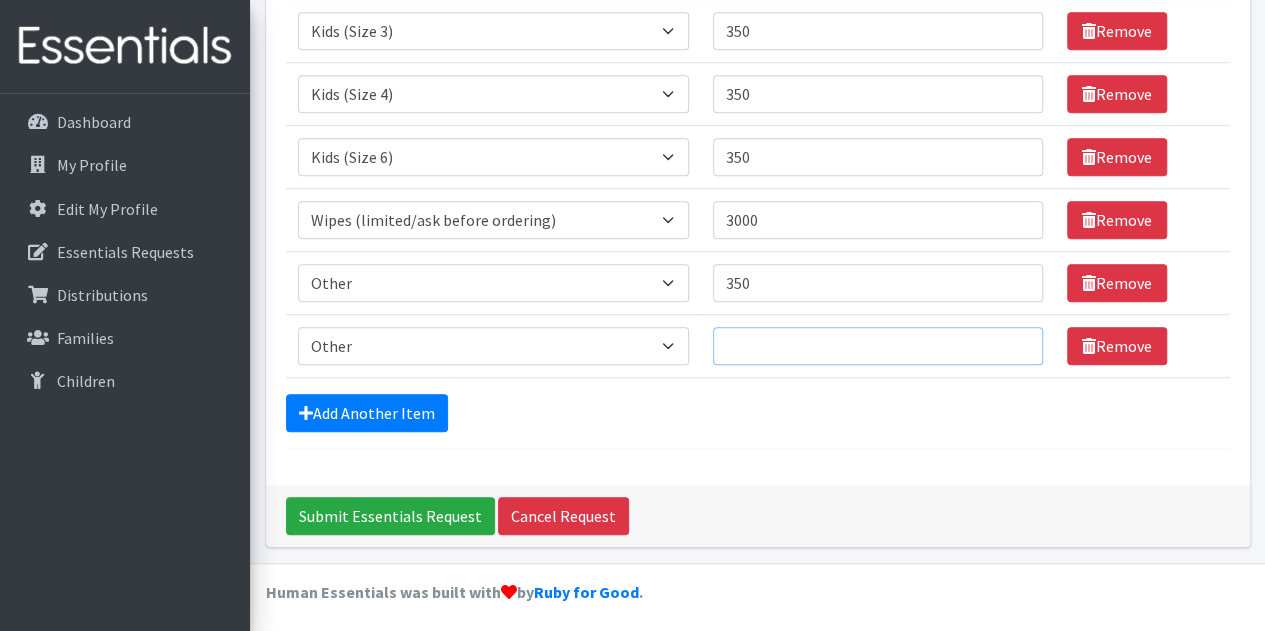 click on "Quantity" at bounding box center [878, 346] 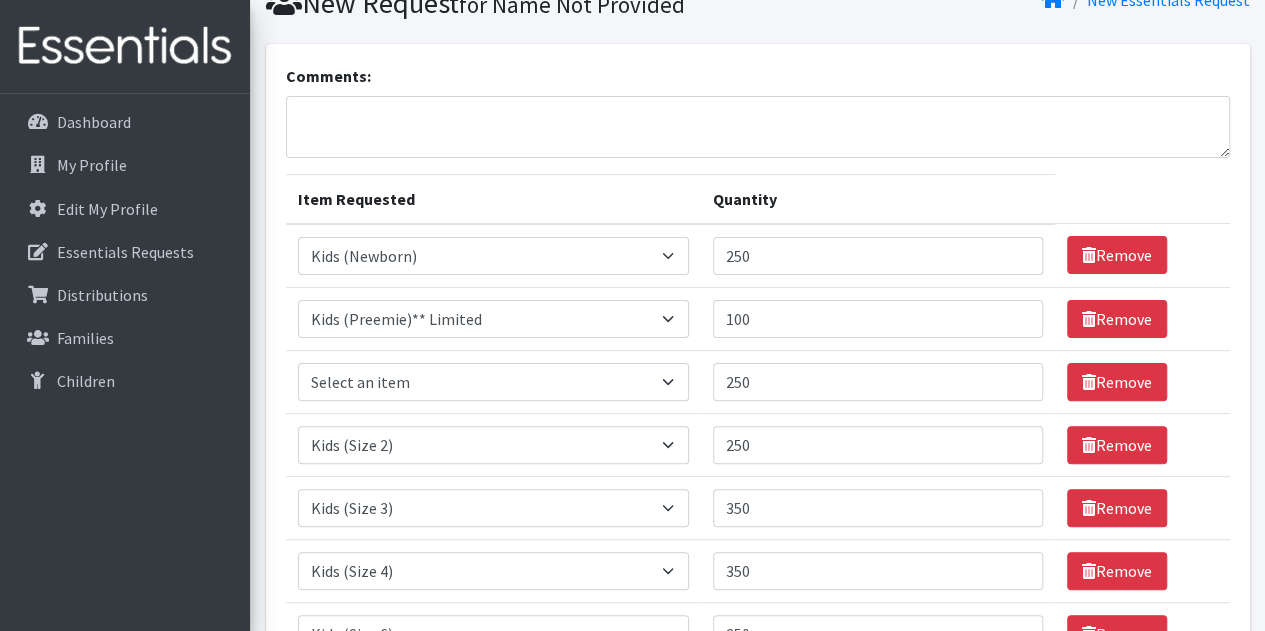 scroll, scrollTop: 72, scrollLeft: 0, axis: vertical 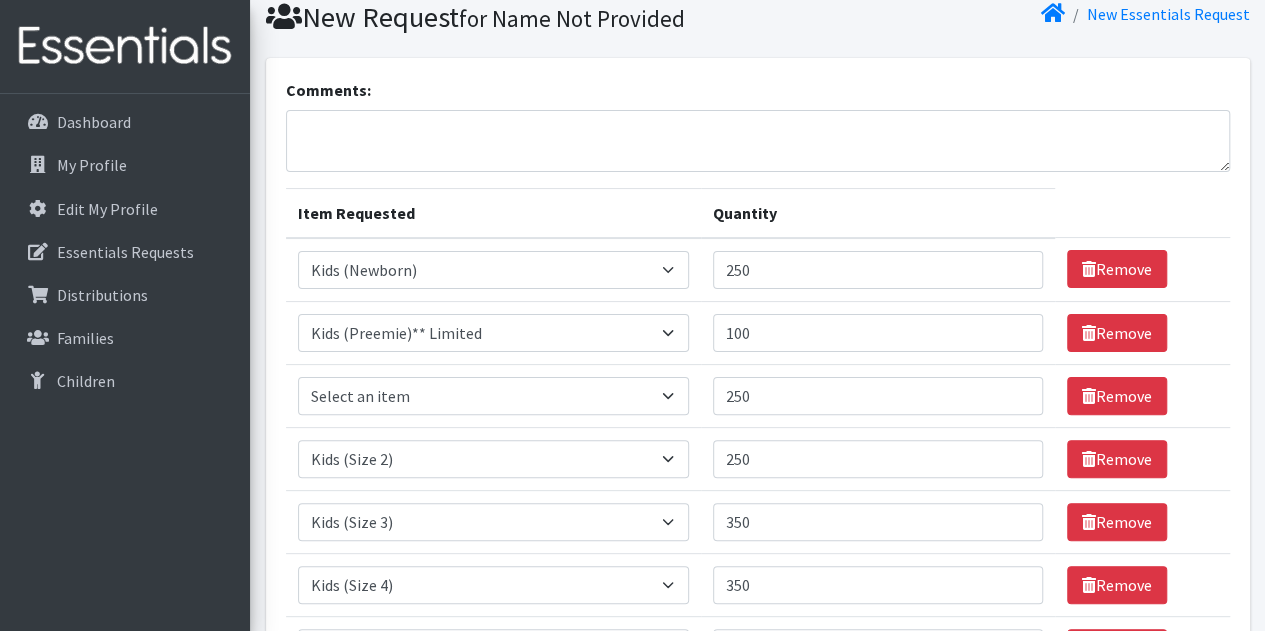 type on "250" 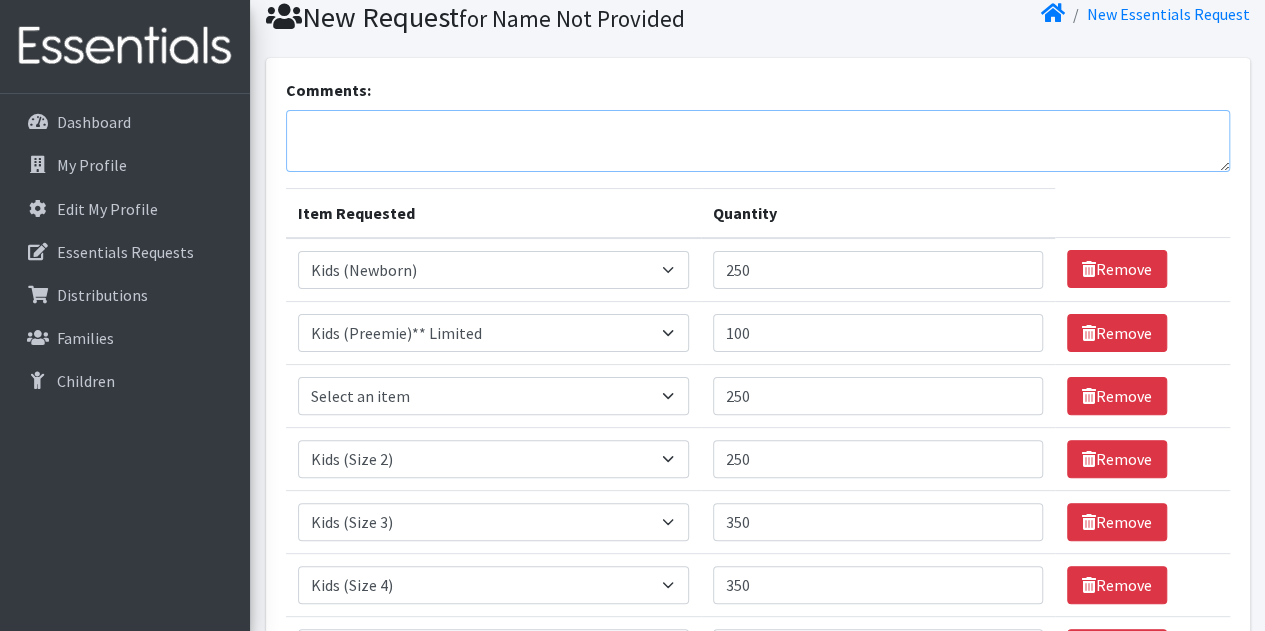 click on "Comments:" at bounding box center [758, 141] 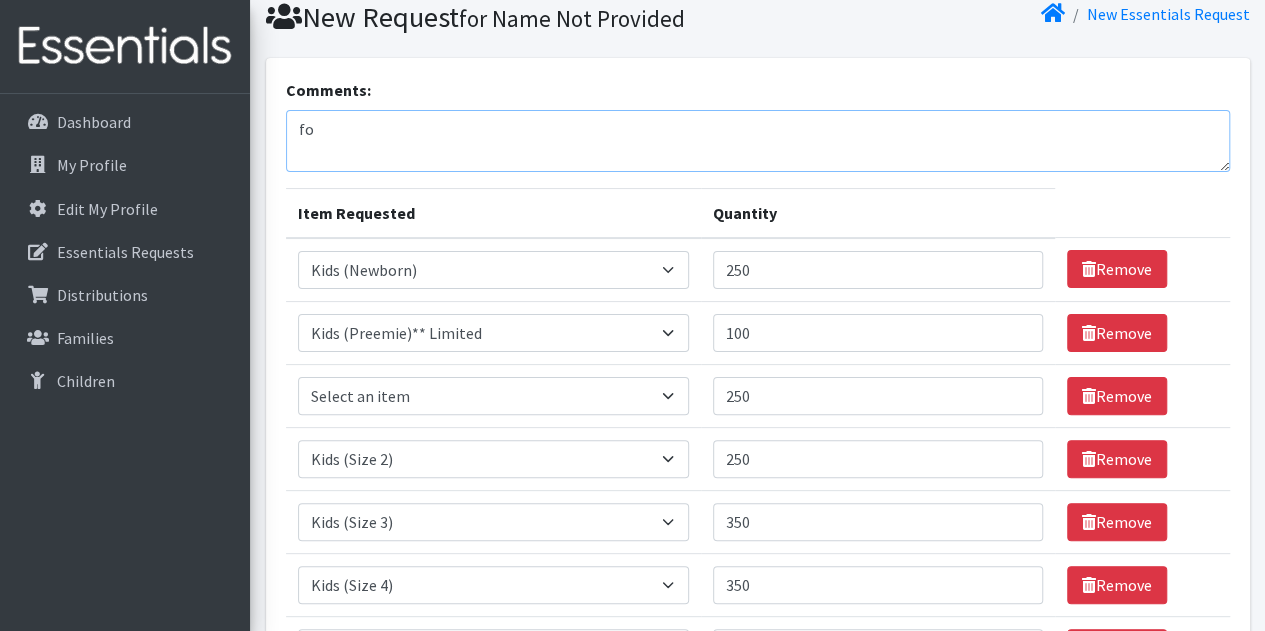 type on "f" 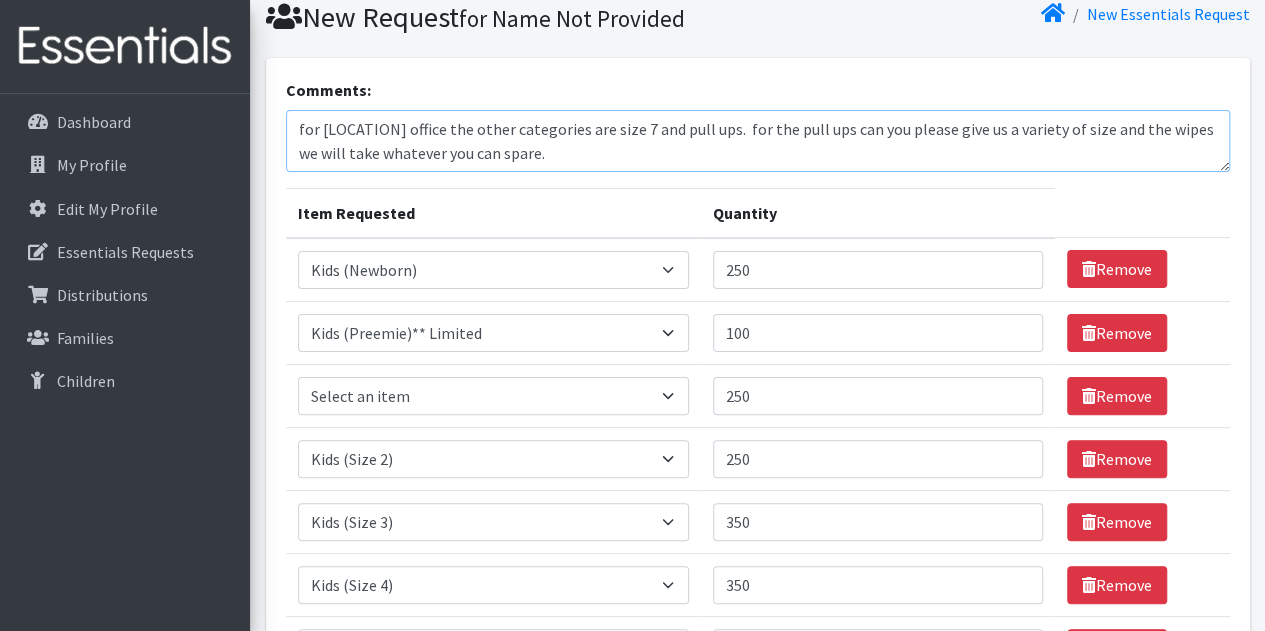 type on "for [LOCATION] office the other categories are size 7 and pull ups.  for the pull ups can you please give us a variety of size and the wipes we will take whatever you can spare." 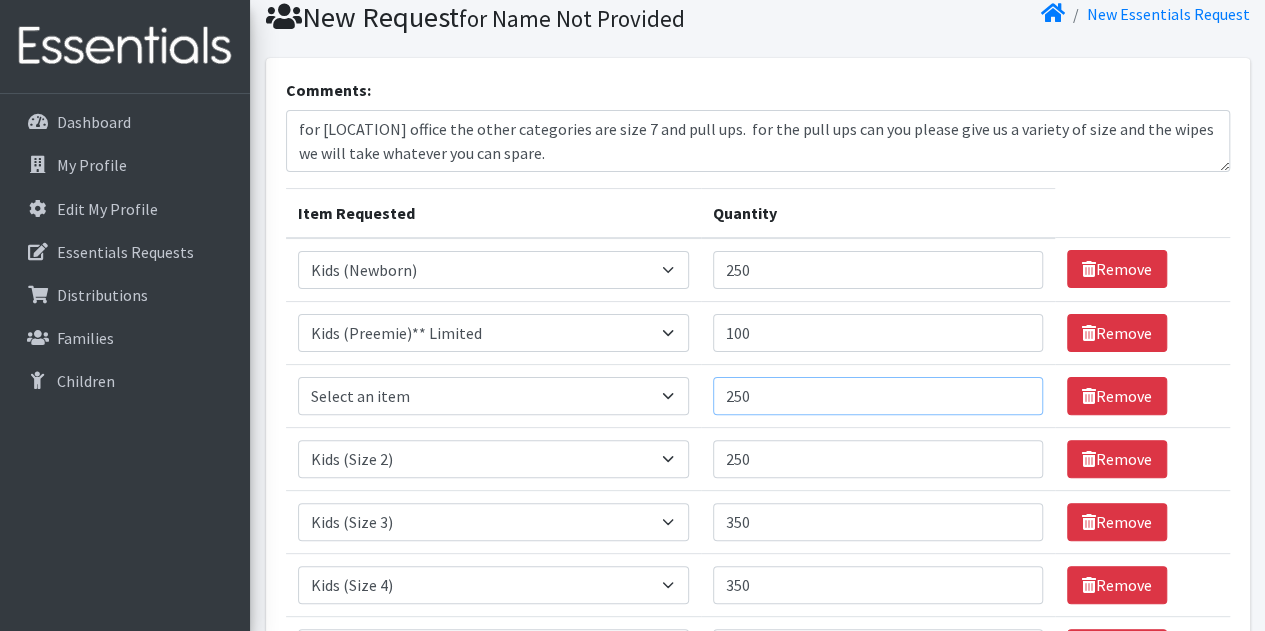 click on "250" at bounding box center [878, 396] 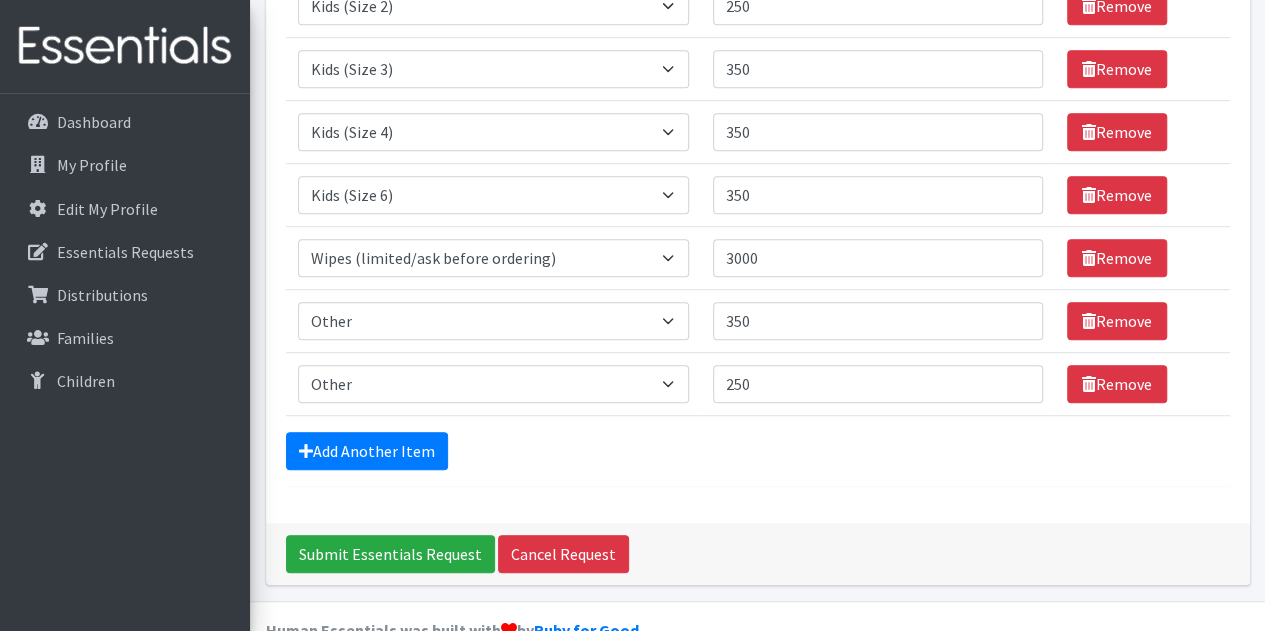 scroll, scrollTop: 563, scrollLeft: 0, axis: vertical 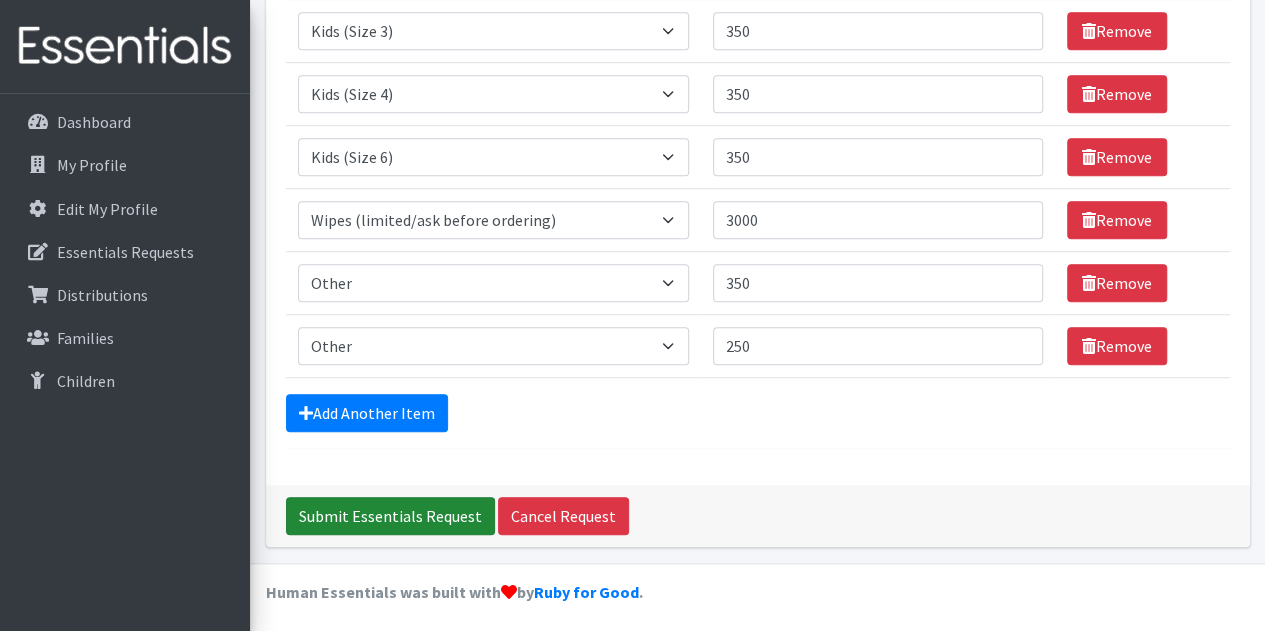 click on "Submit Essentials Request" at bounding box center (390, 516) 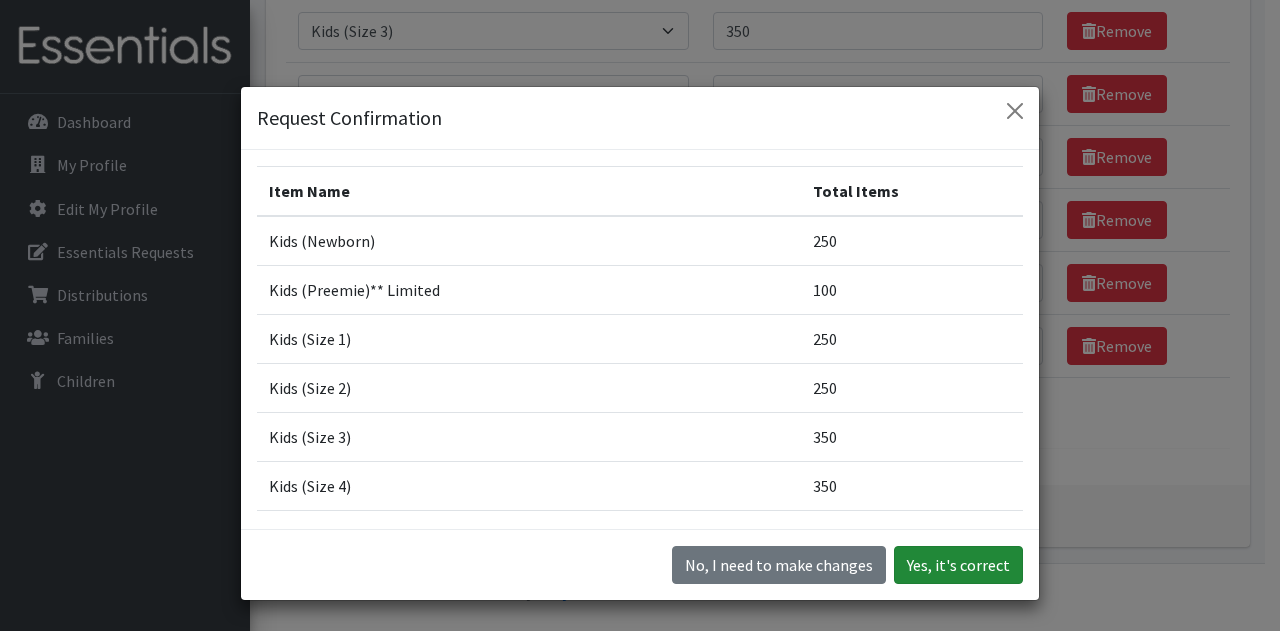 click on "Yes, it's correct" at bounding box center [958, 565] 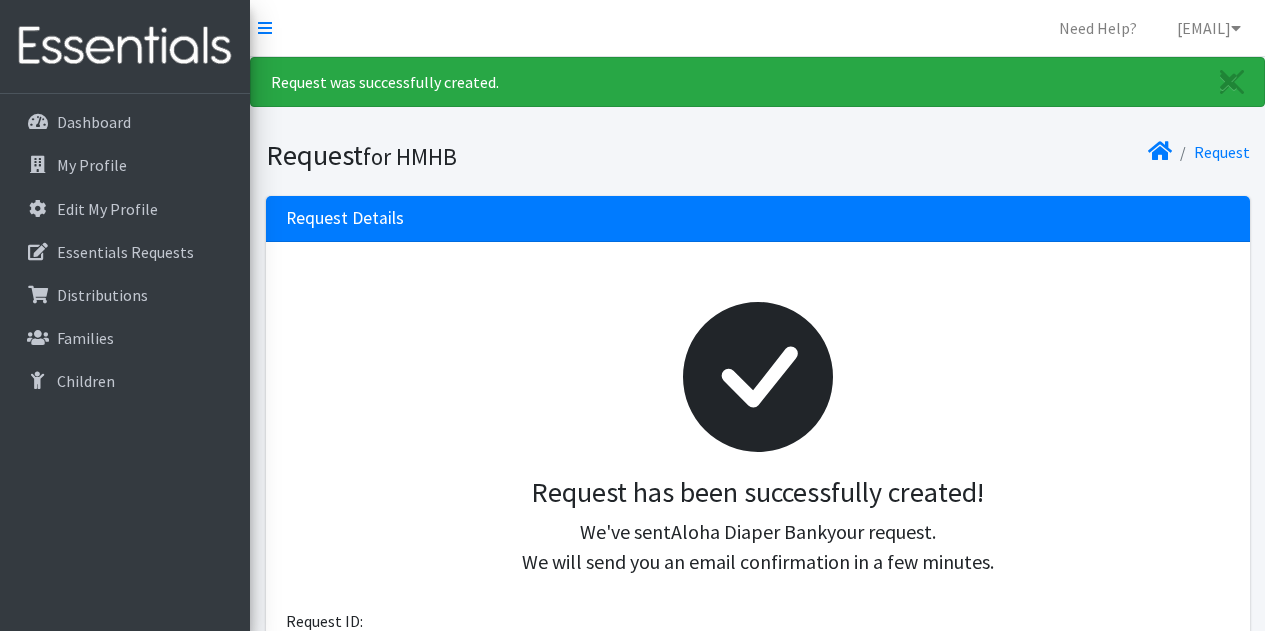 scroll, scrollTop: 0, scrollLeft: 0, axis: both 